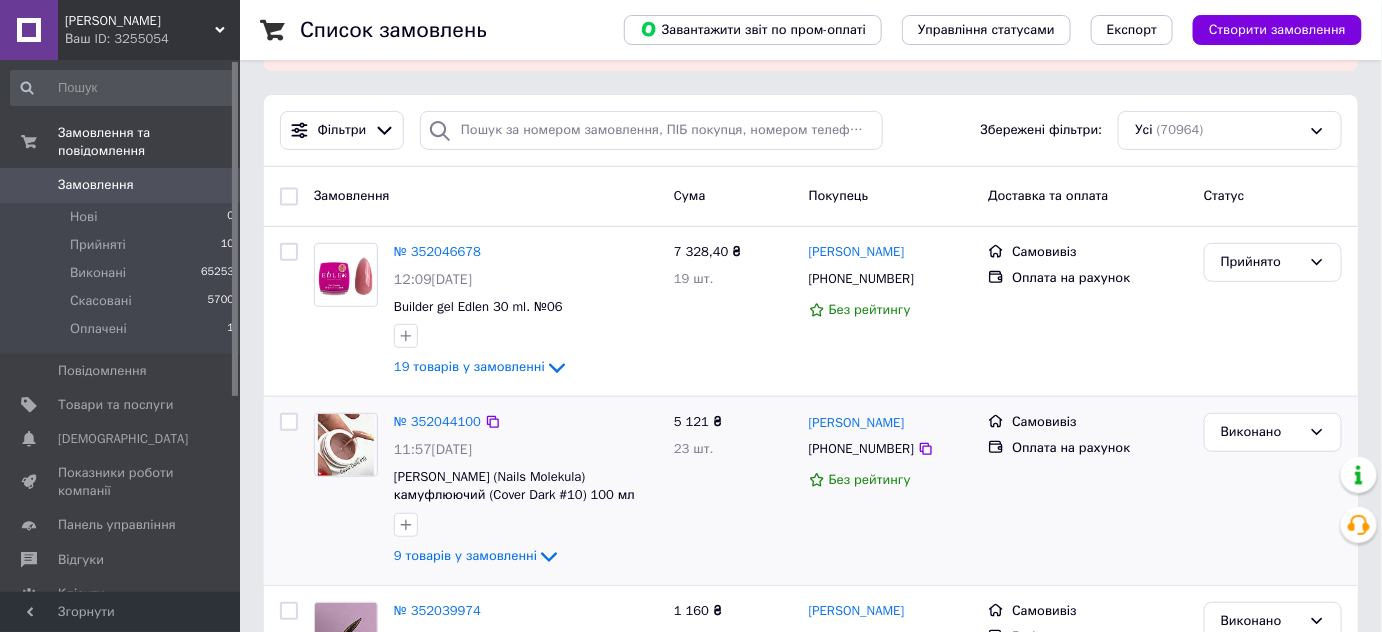 scroll, scrollTop: 181, scrollLeft: 0, axis: vertical 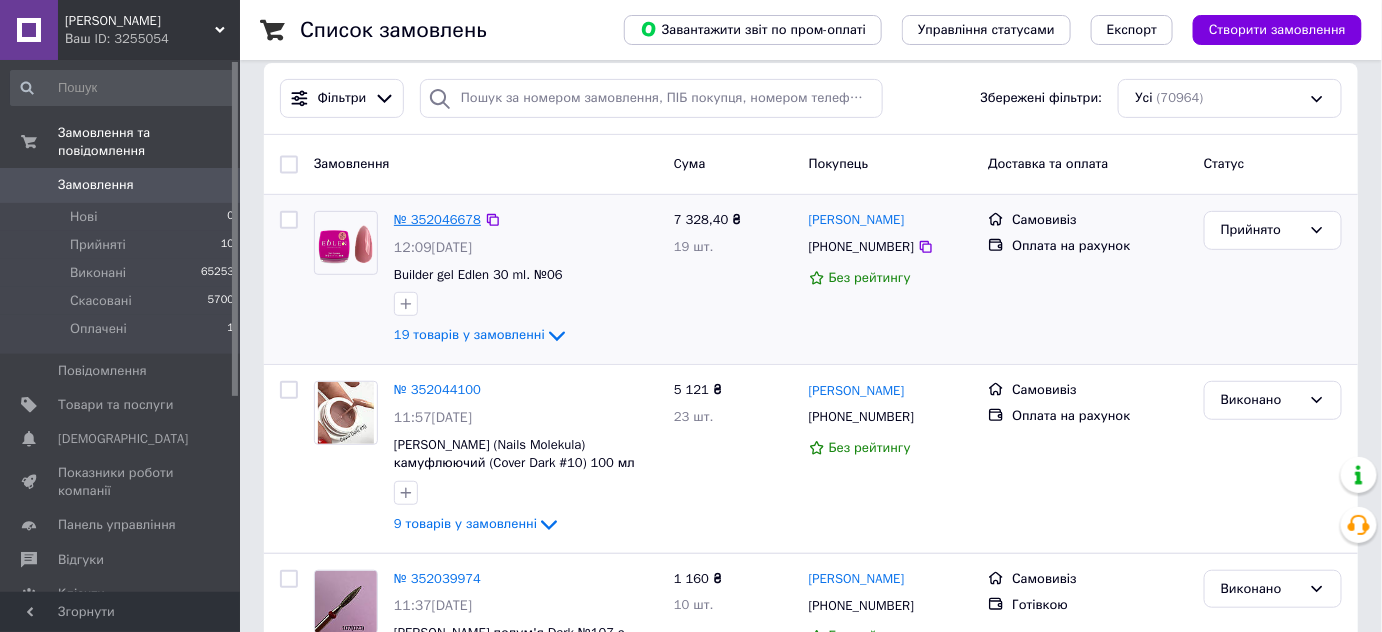 click on "№ 352046678" at bounding box center (437, 219) 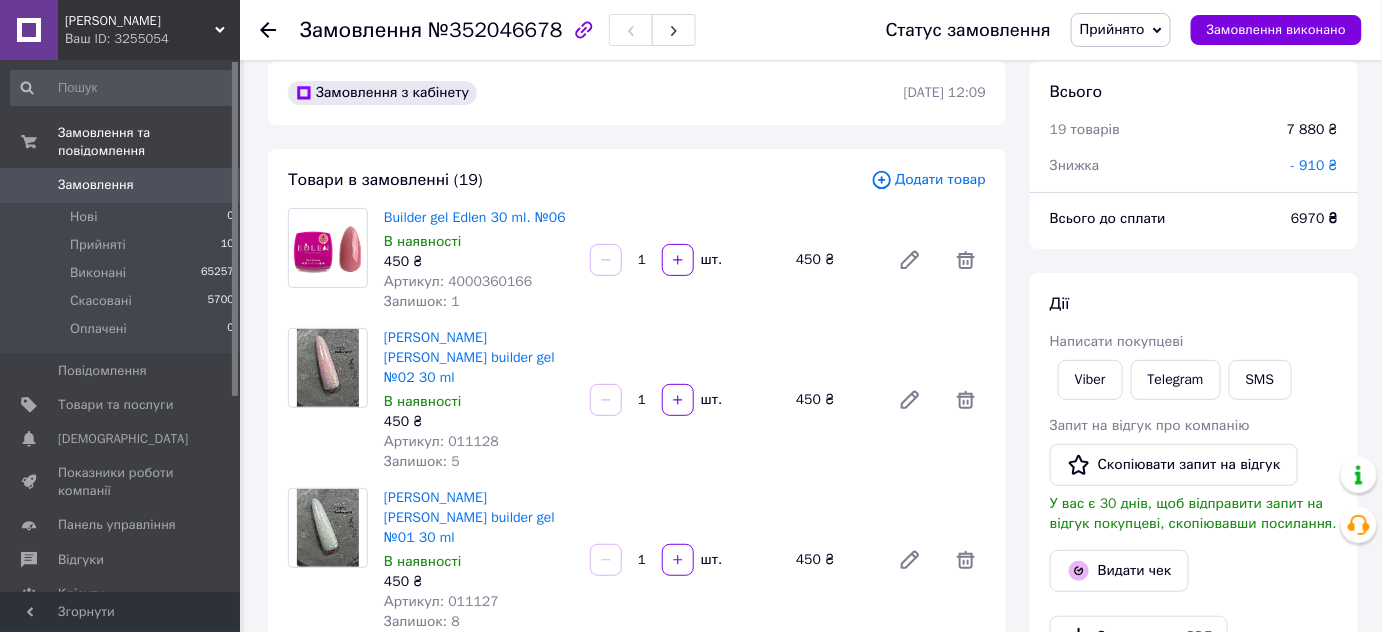 scroll, scrollTop: 0, scrollLeft: 0, axis: both 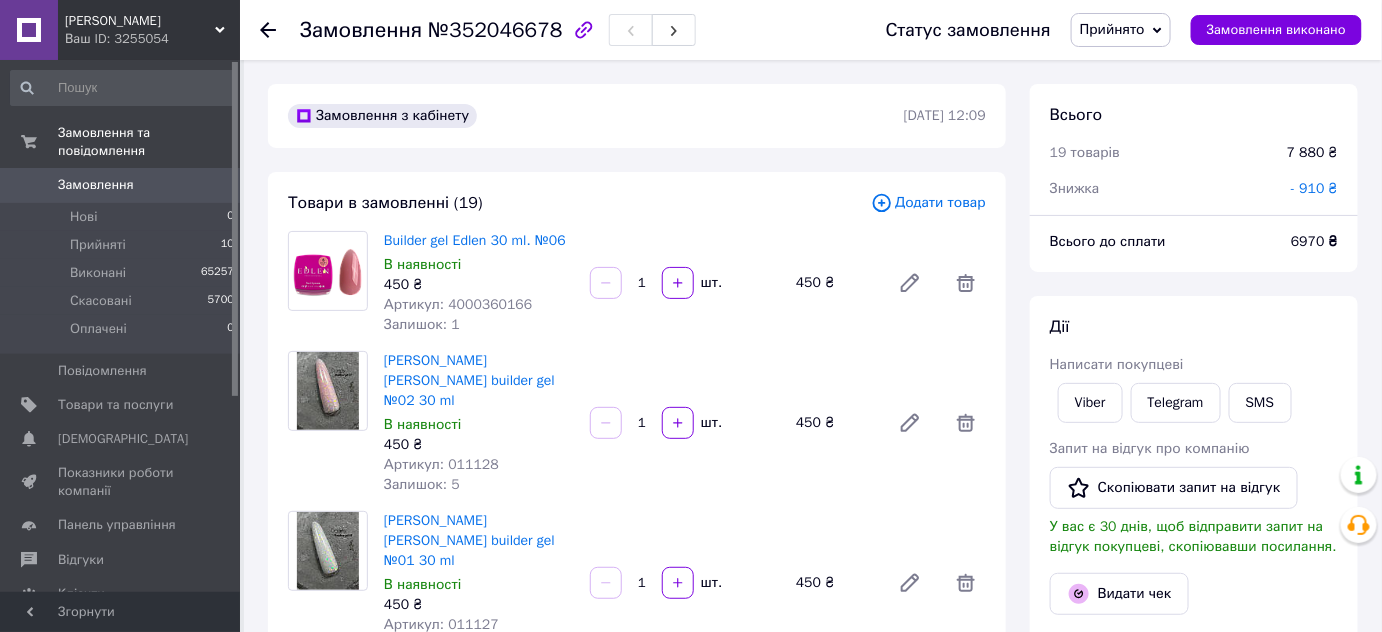 click 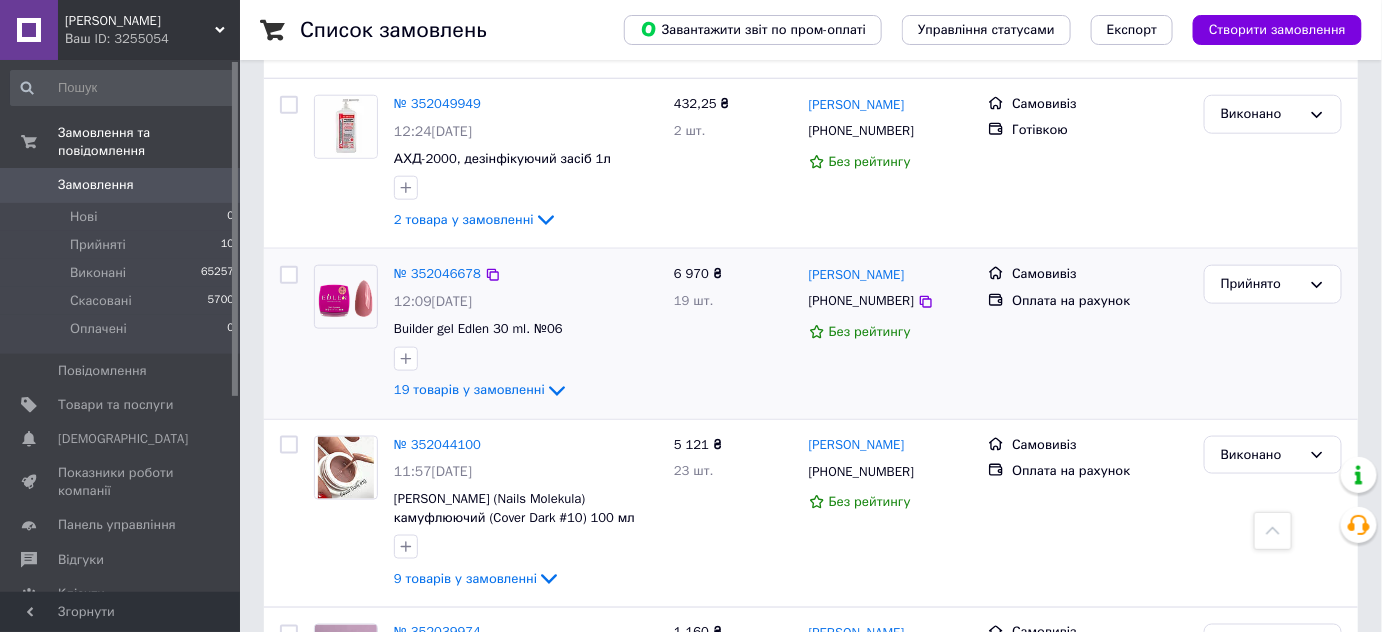 scroll, scrollTop: 636, scrollLeft: 0, axis: vertical 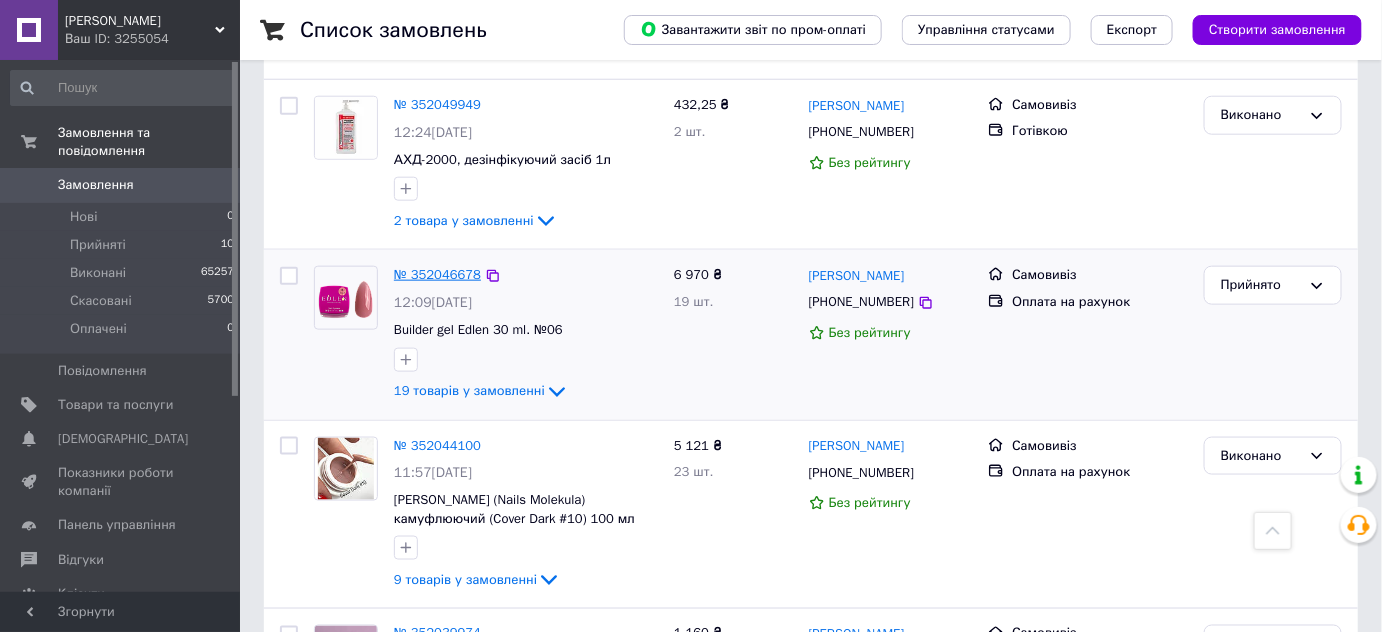 click on "№ 352046678" at bounding box center (437, 274) 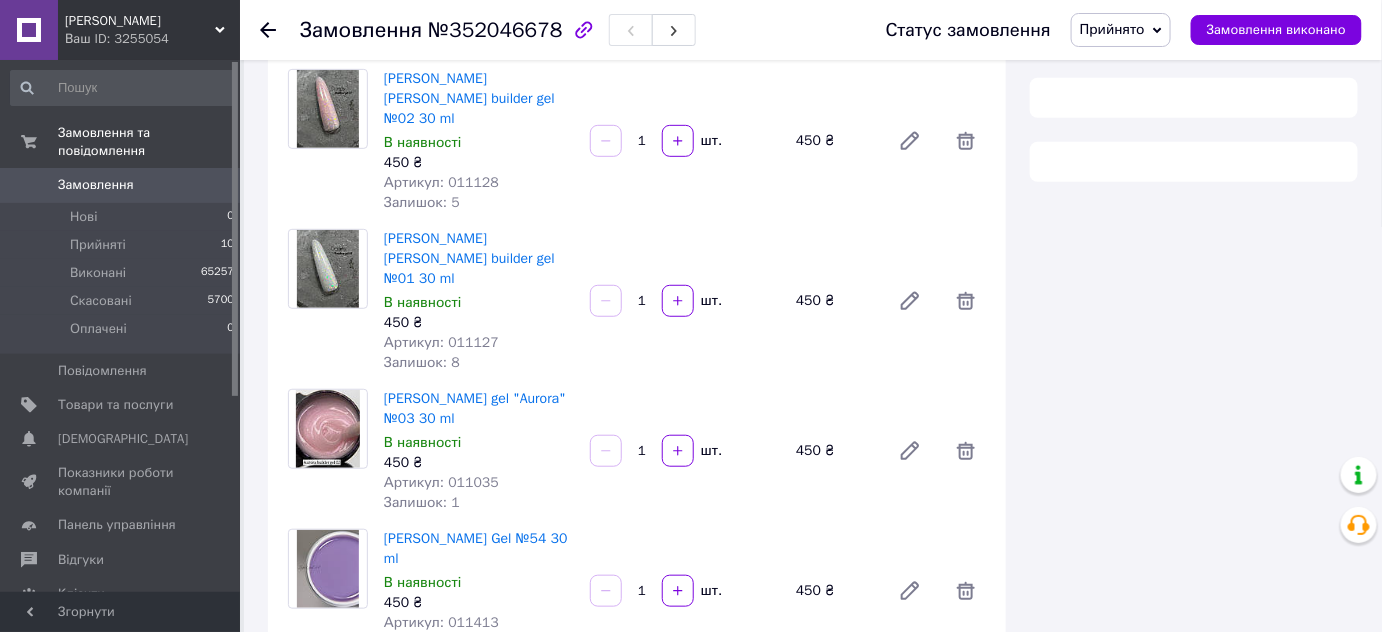 scroll, scrollTop: 636, scrollLeft: 0, axis: vertical 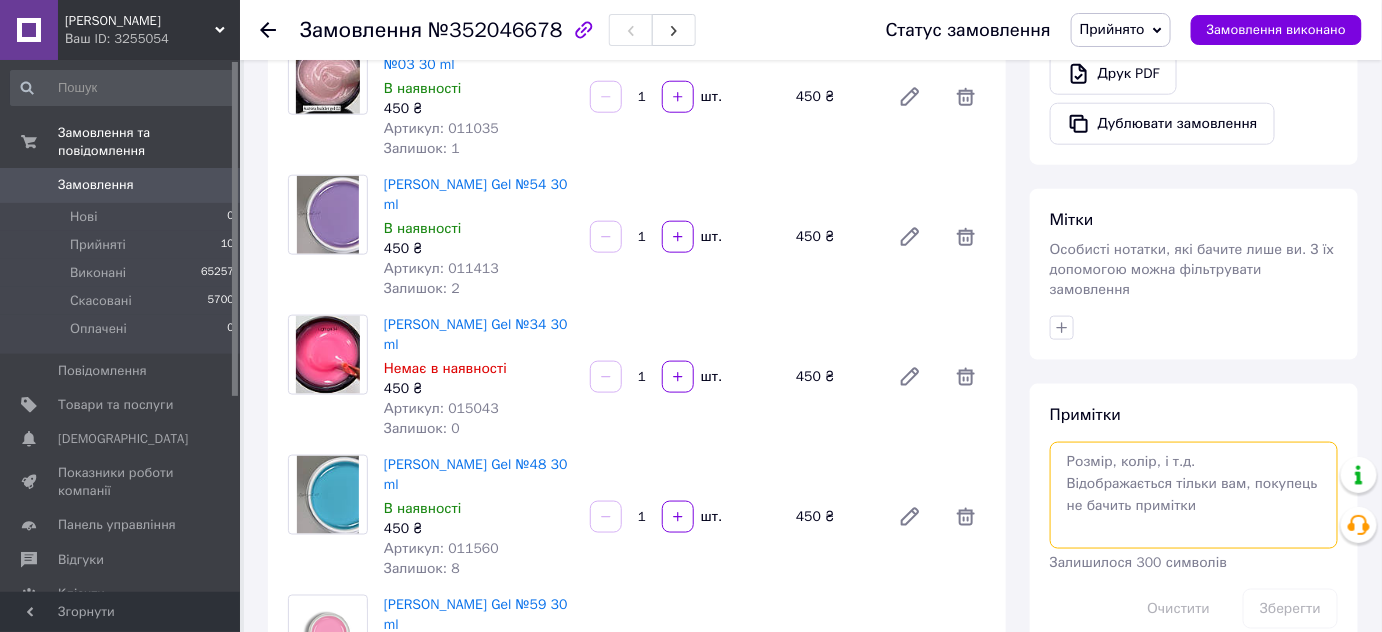click at bounding box center [1194, 495] 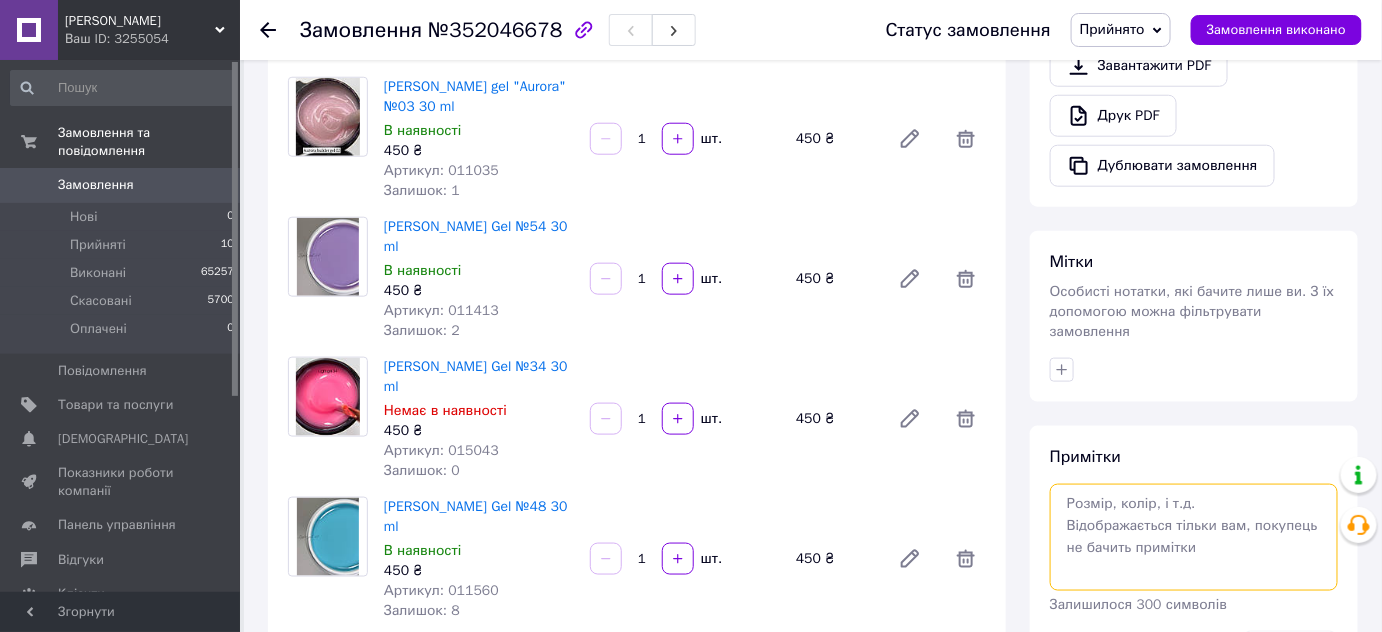 scroll, scrollTop: 818, scrollLeft: 0, axis: vertical 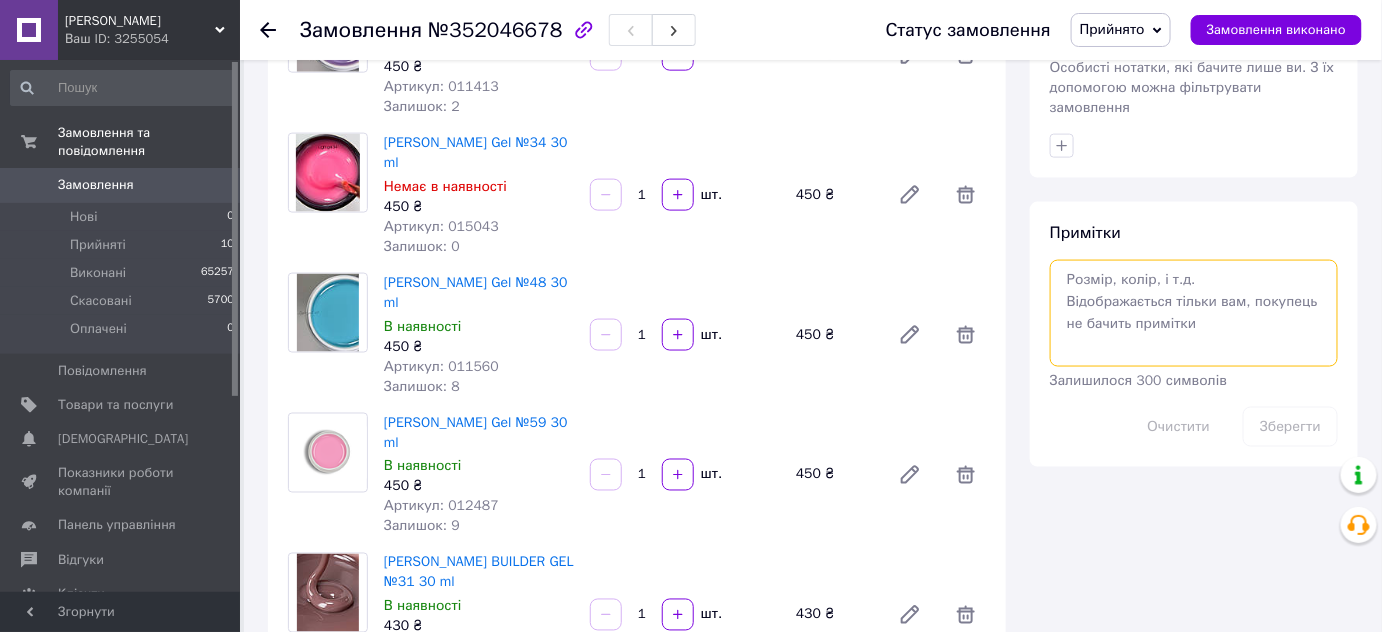 click at bounding box center [1194, 313] 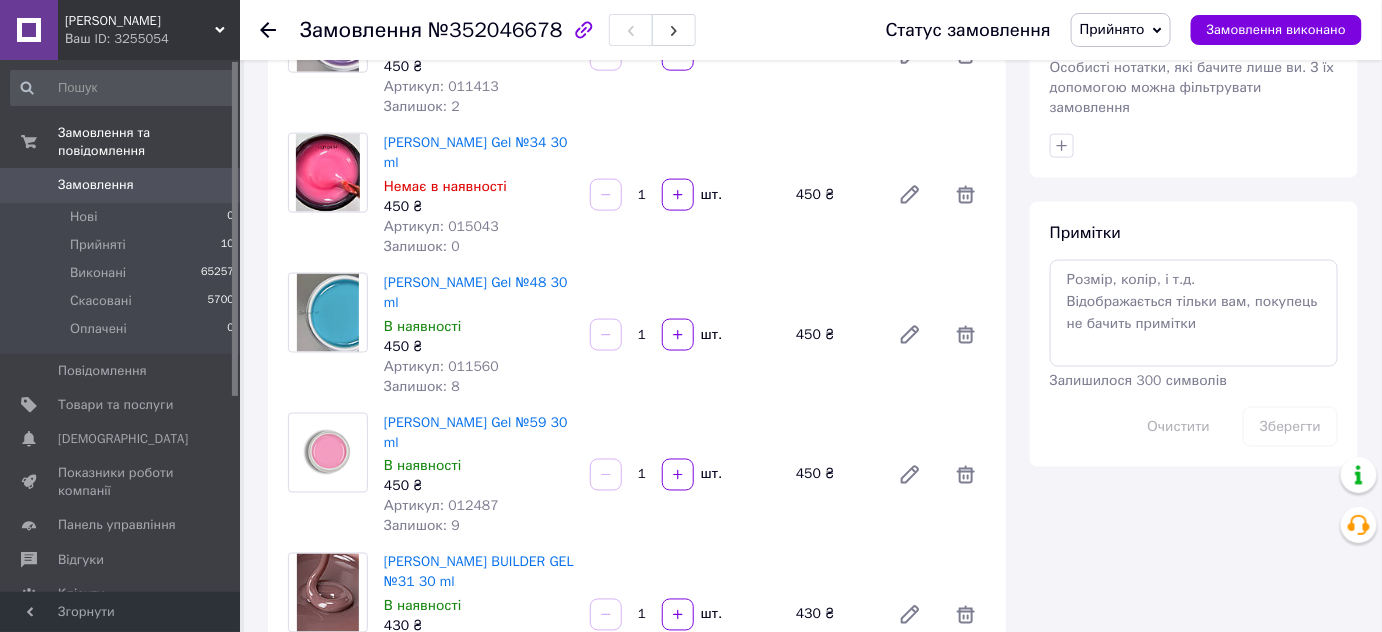 click 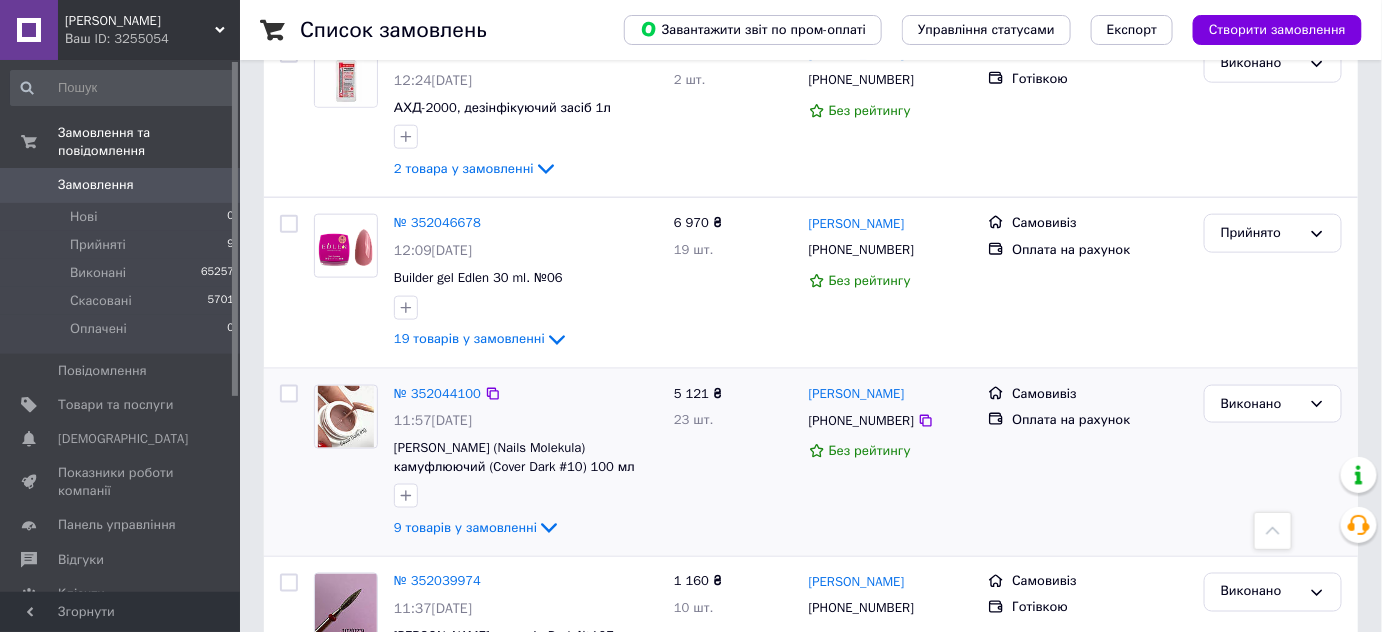 scroll, scrollTop: 727, scrollLeft: 0, axis: vertical 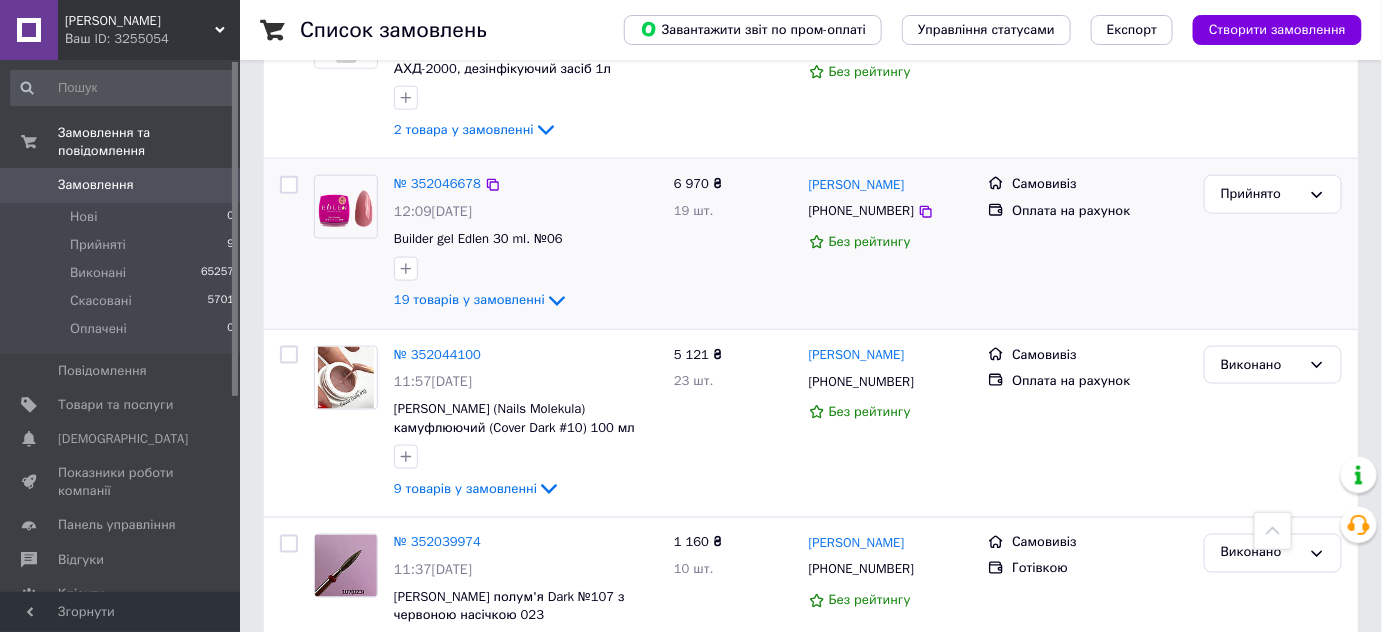 click on "№ 352046678" at bounding box center (437, 184) 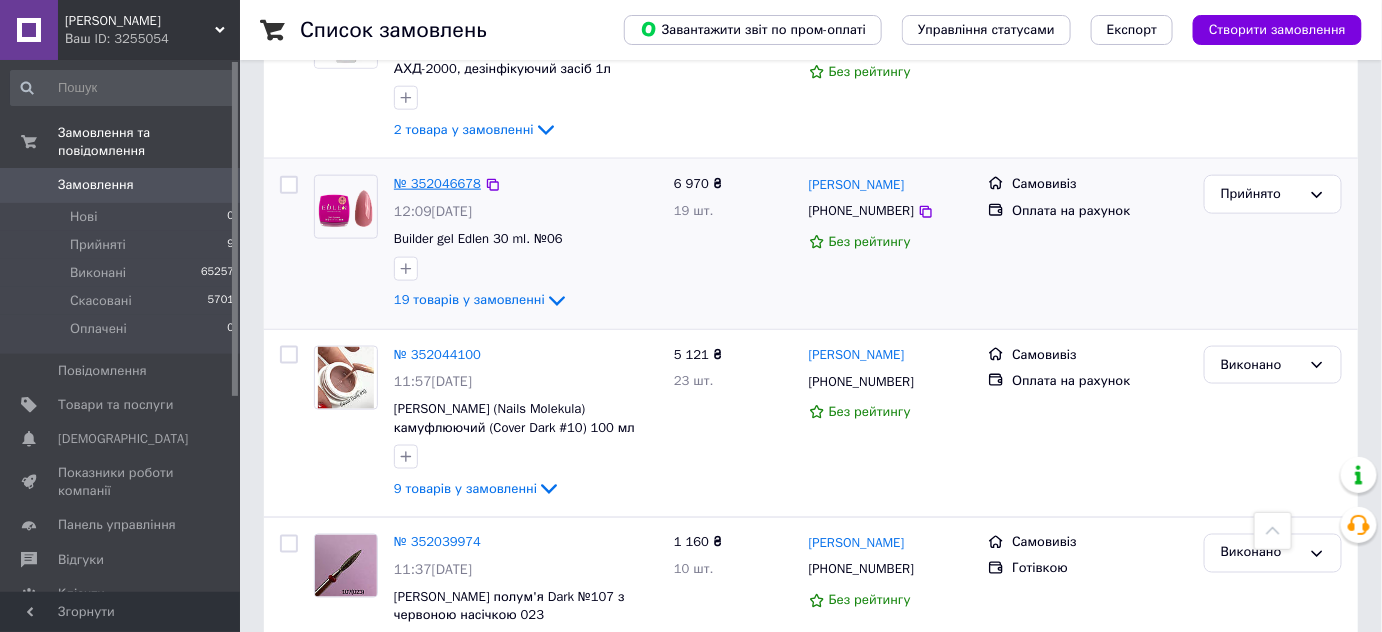 click on "№ 352046678" at bounding box center [437, 183] 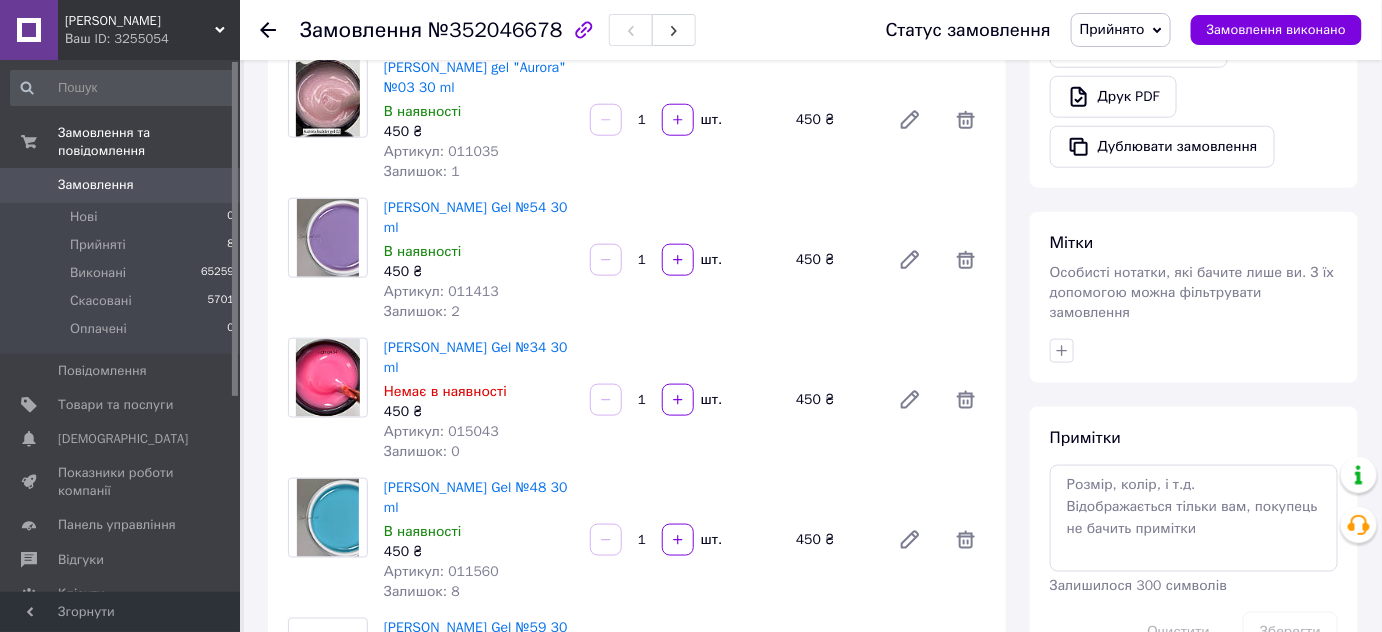 scroll, scrollTop: 727, scrollLeft: 0, axis: vertical 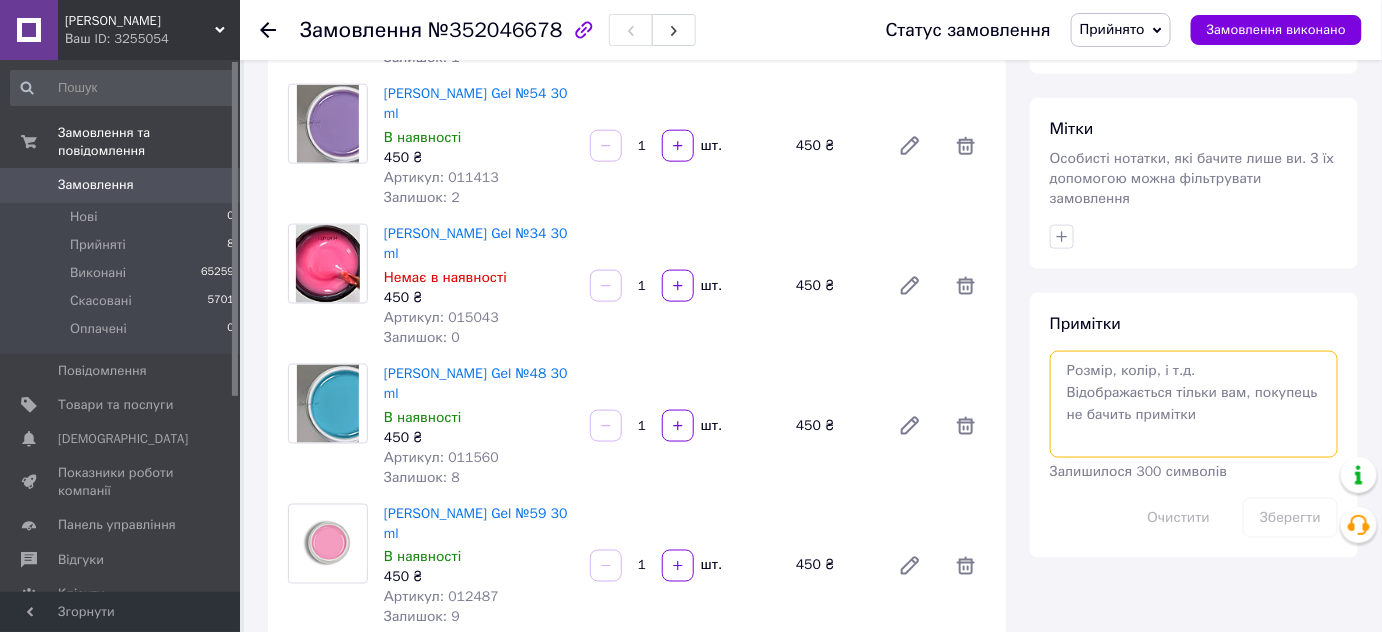 click at bounding box center (1194, 404) 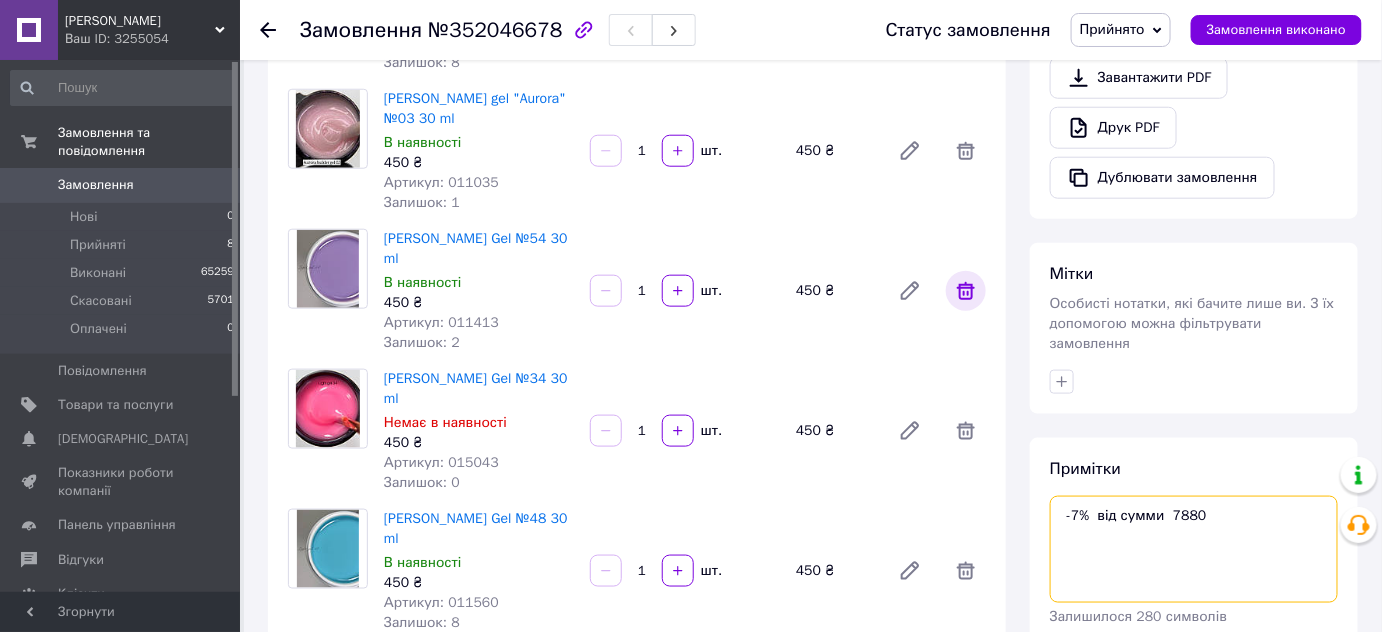 scroll, scrollTop: 727, scrollLeft: 0, axis: vertical 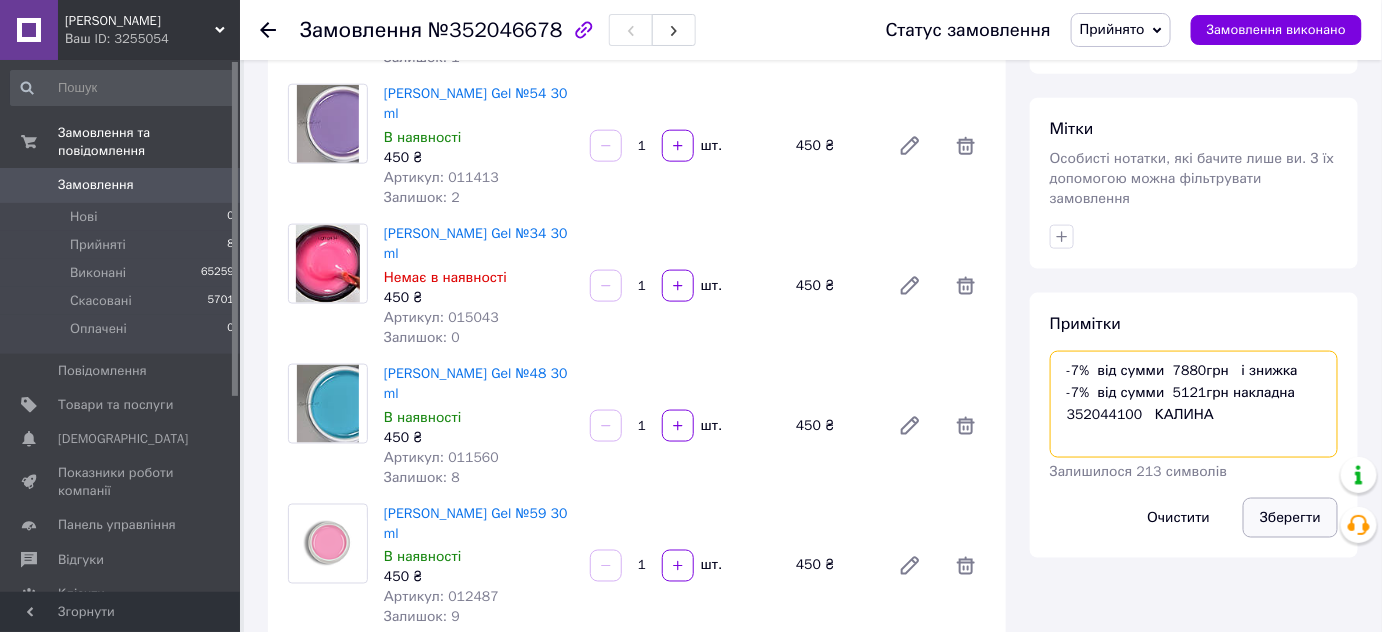 type on "-7%  від сумми  7880грн   і знижка -7%  від сумми  5121грн накладна  352044100   КАЛИНА" 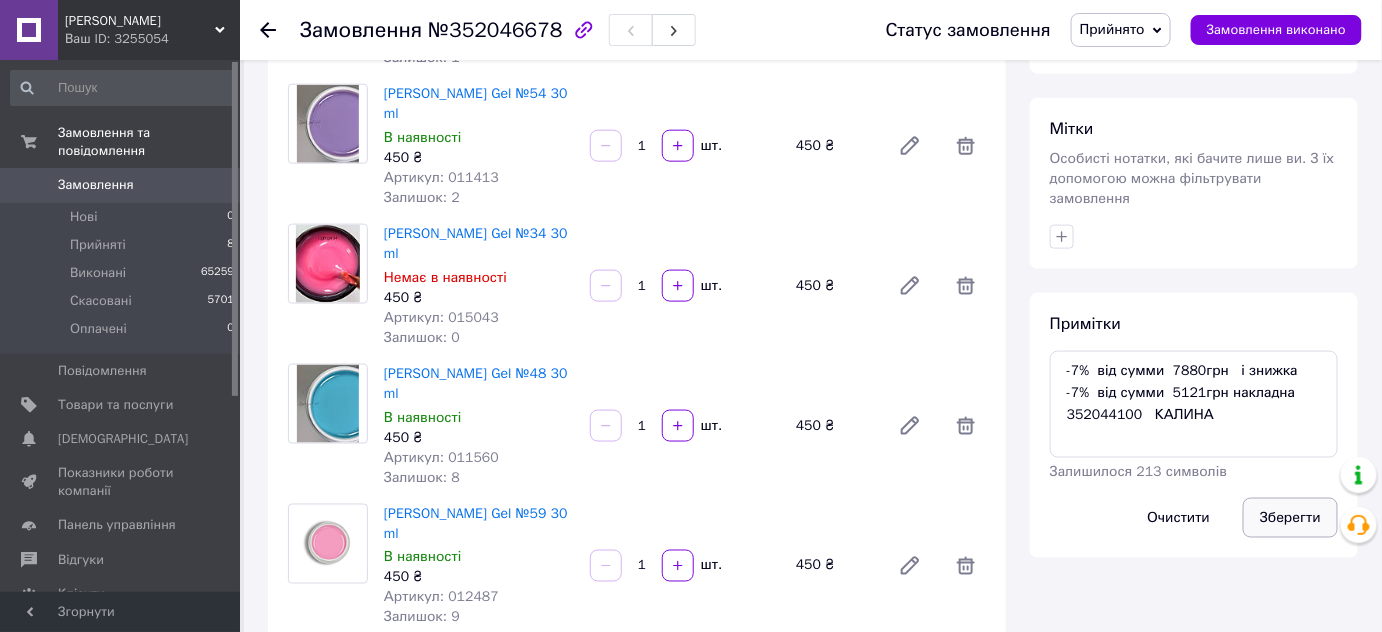 click on "Зберегти" at bounding box center (1290, 518) 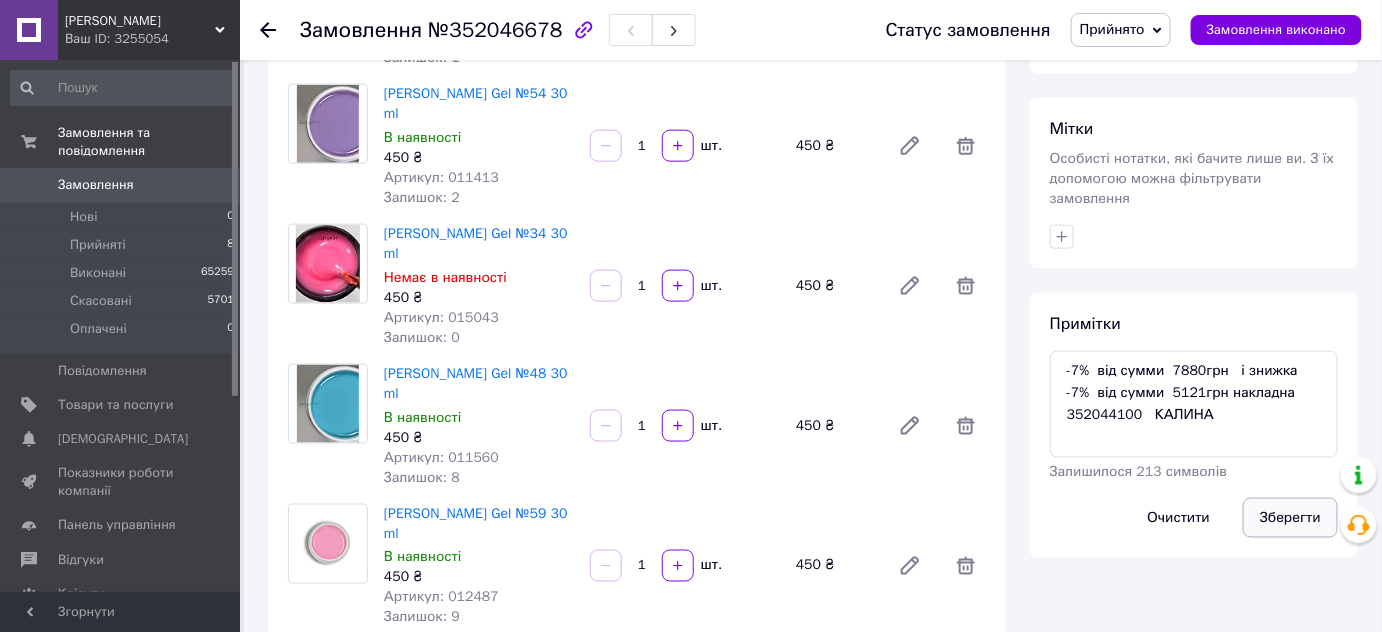 click on "Зберегти" at bounding box center (1290, 518) 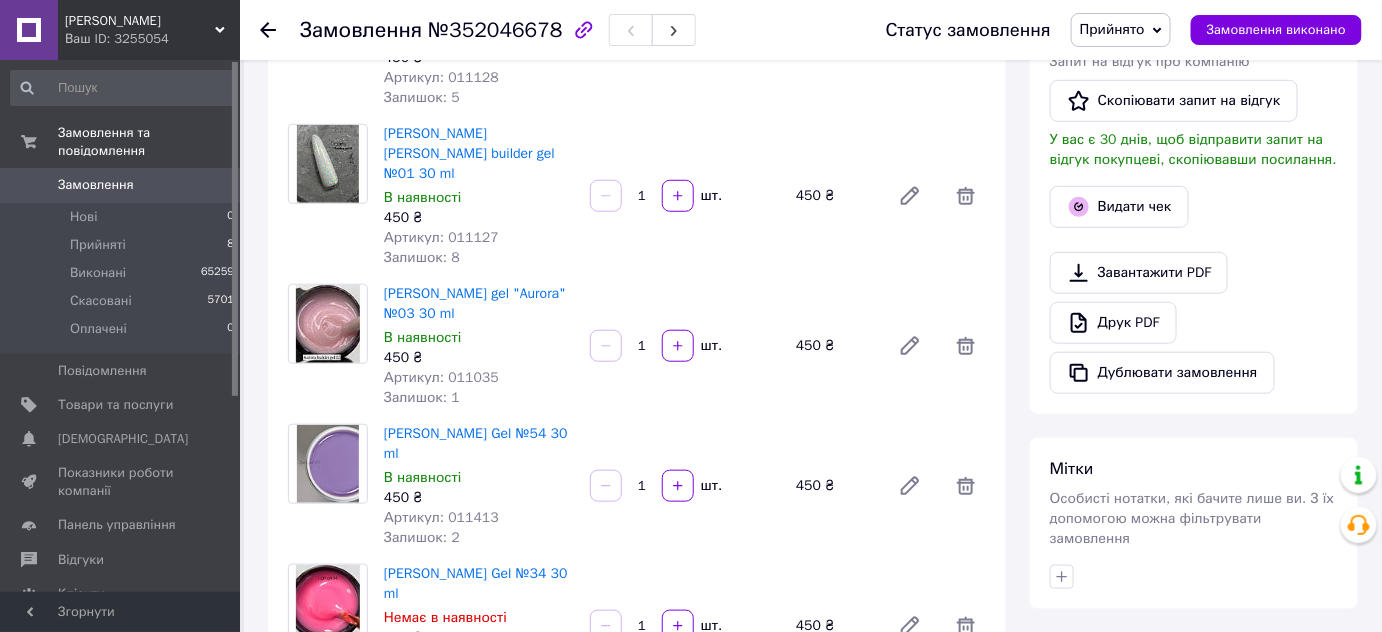 scroll, scrollTop: 272, scrollLeft: 0, axis: vertical 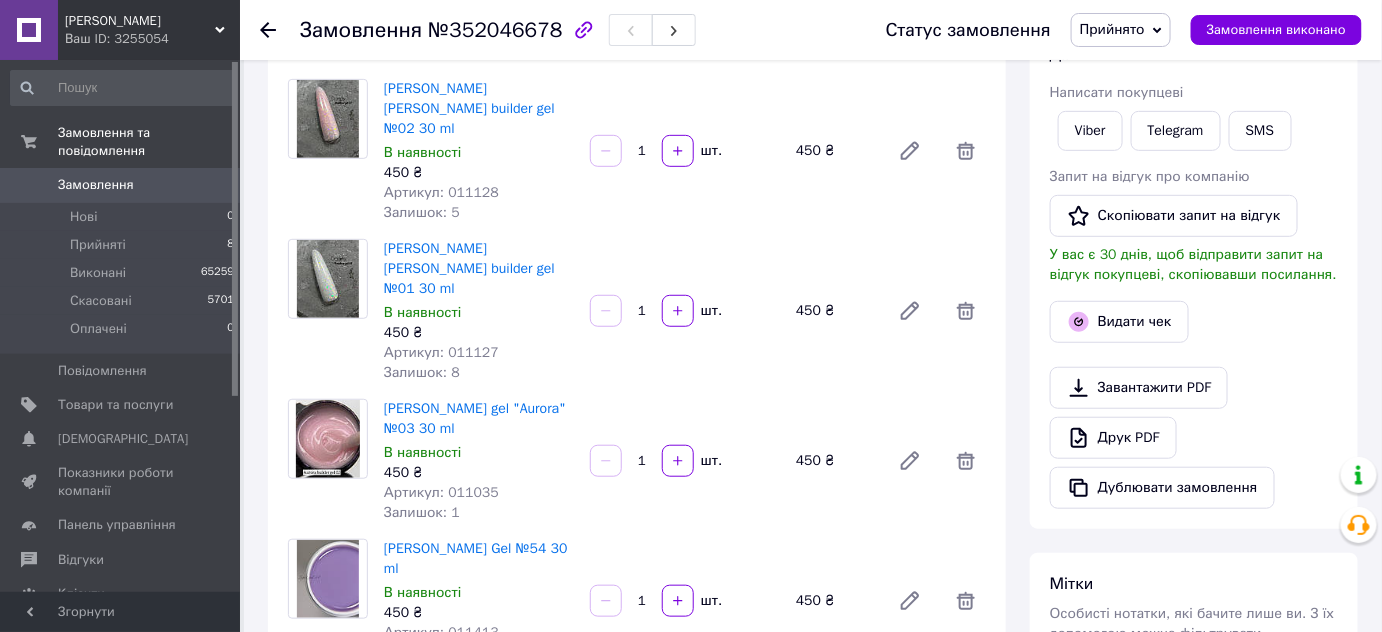 click on "Прийнято" at bounding box center (1112, 29) 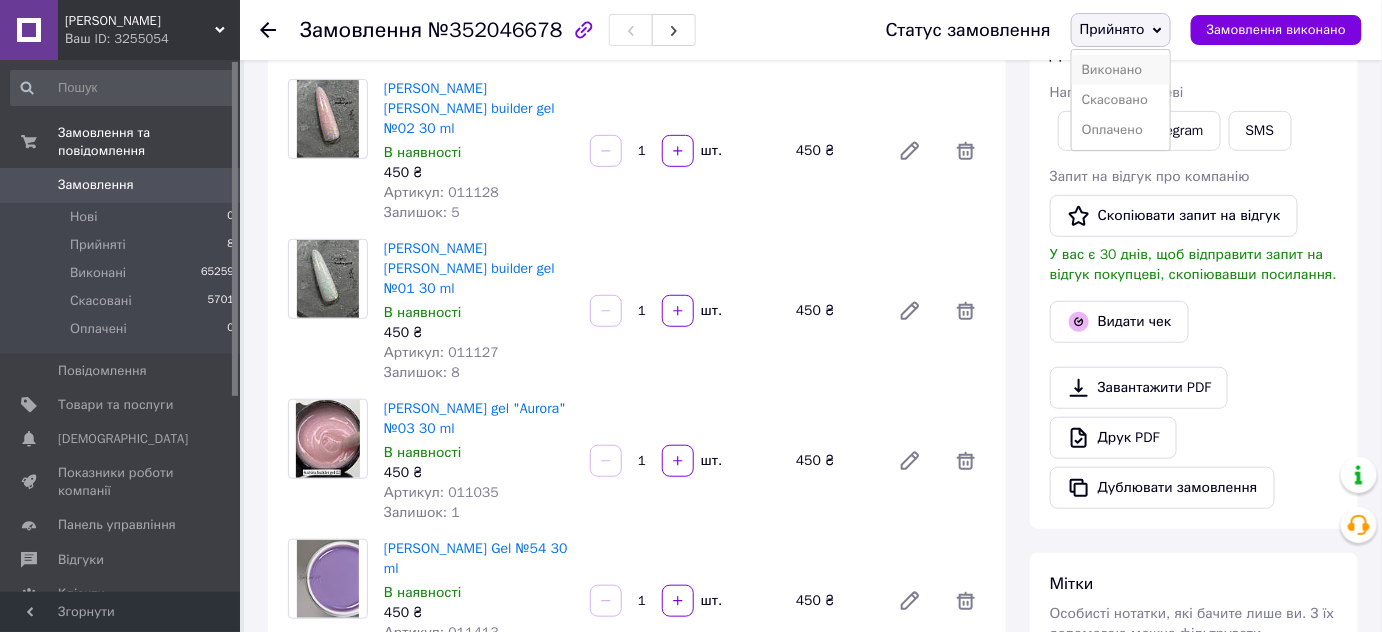 click on "Виконано" at bounding box center (1121, 70) 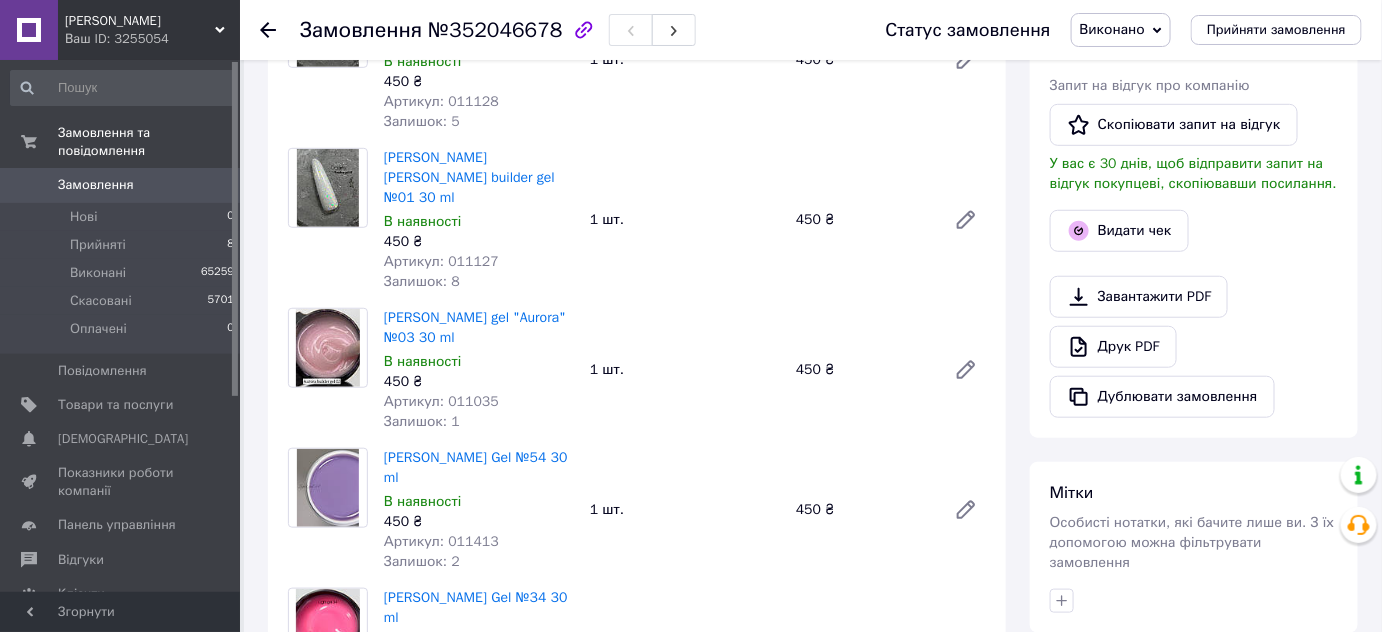 scroll, scrollTop: 0, scrollLeft: 0, axis: both 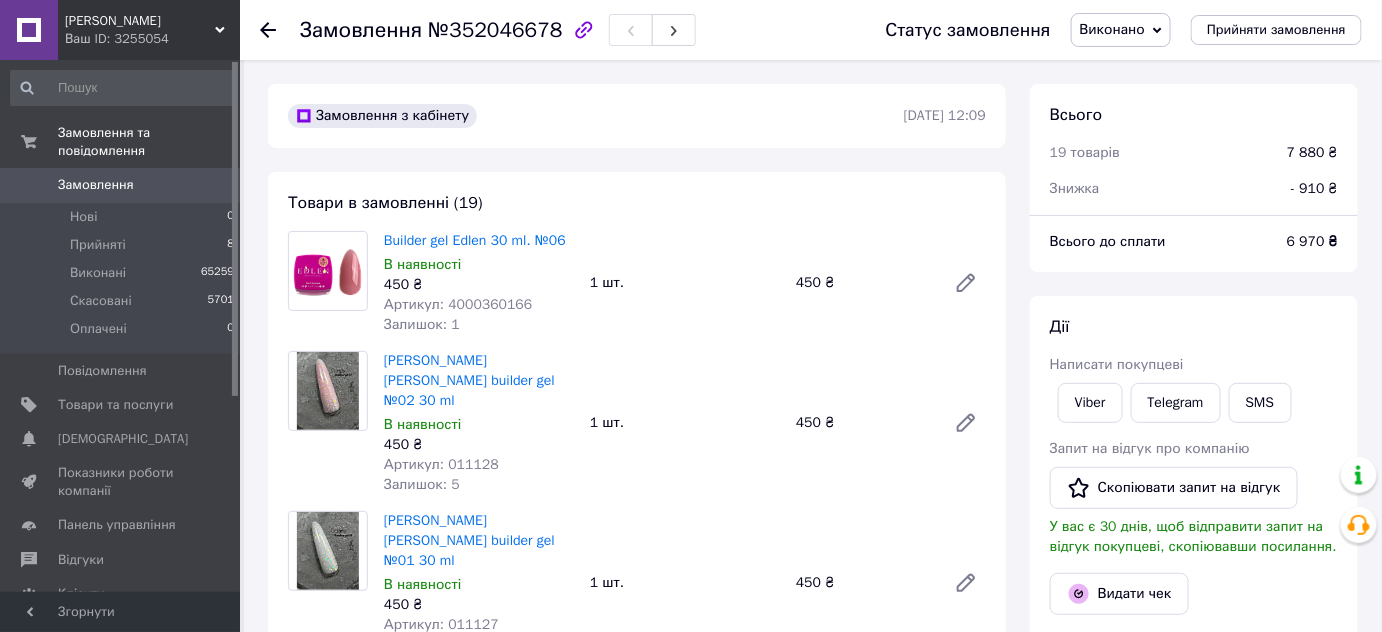 click 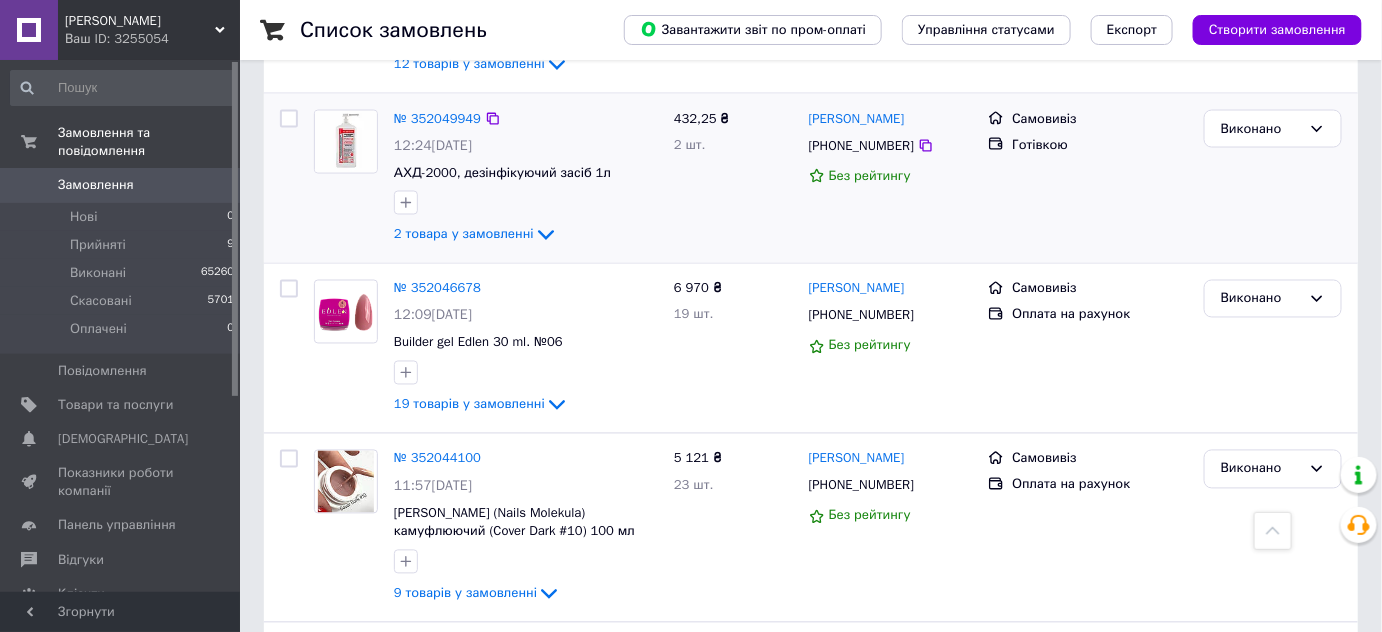 scroll, scrollTop: 1181, scrollLeft: 0, axis: vertical 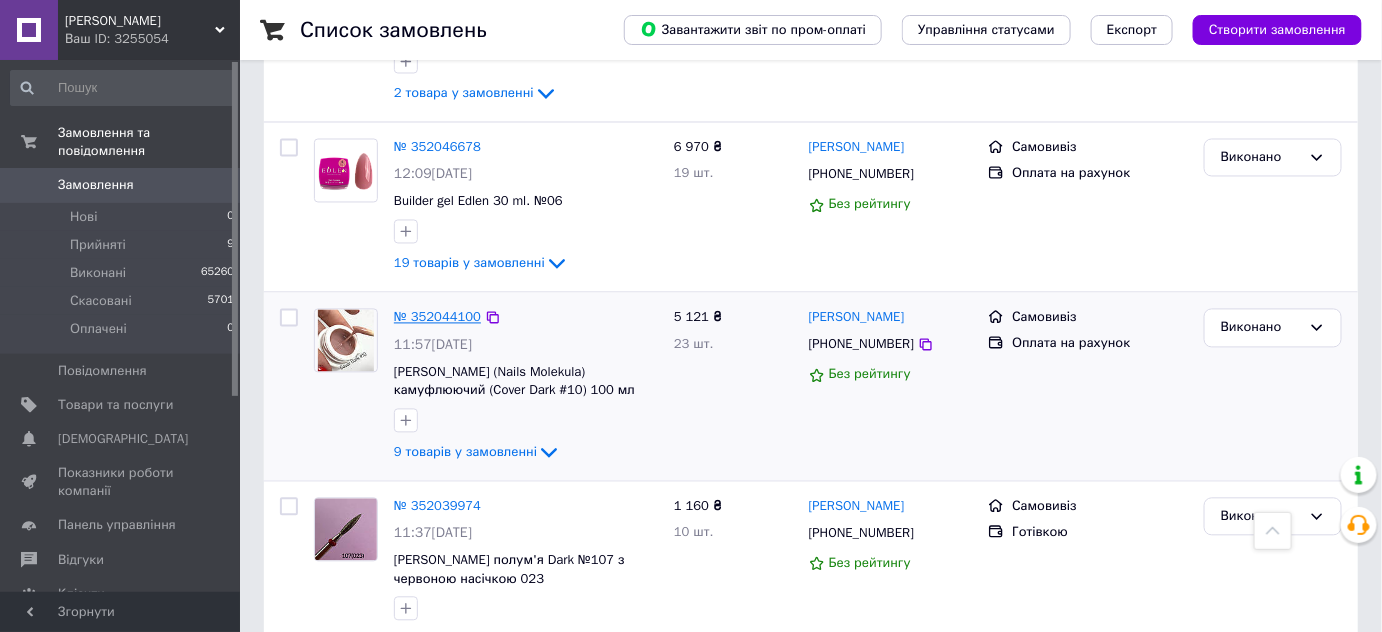 click on "№ 352044100" at bounding box center [437, 317] 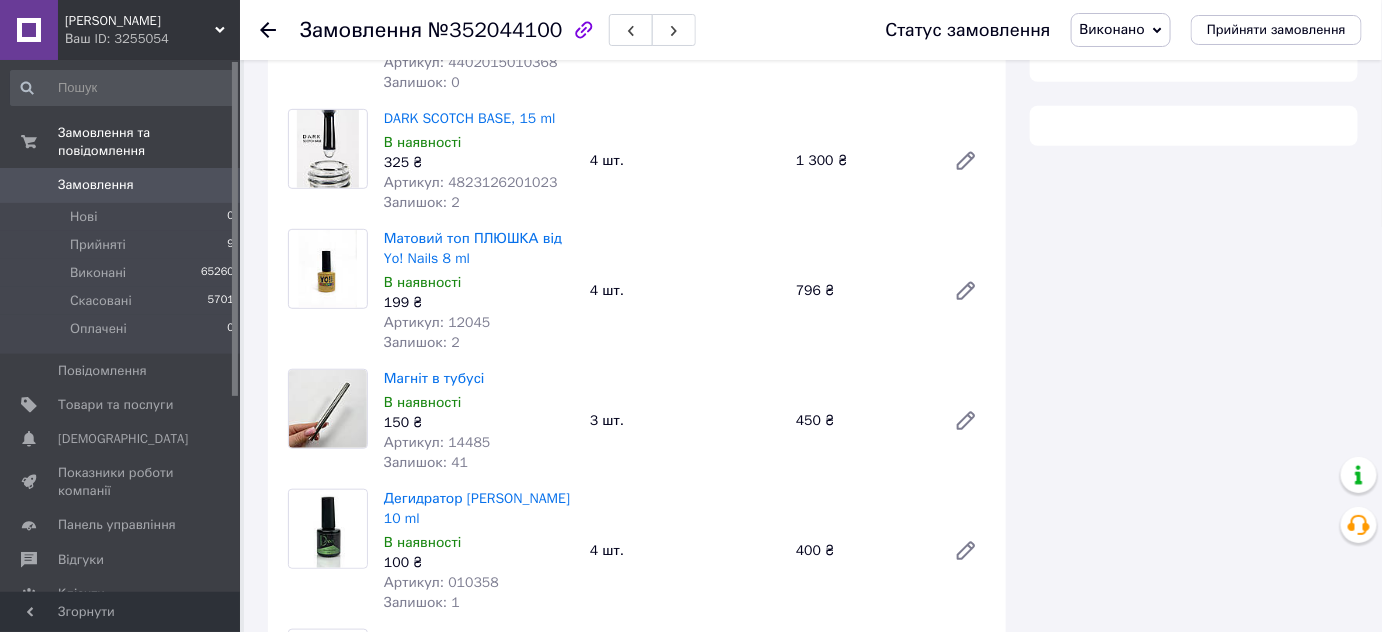 scroll, scrollTop: 1181, scrollLeft: 0, axis: vertical 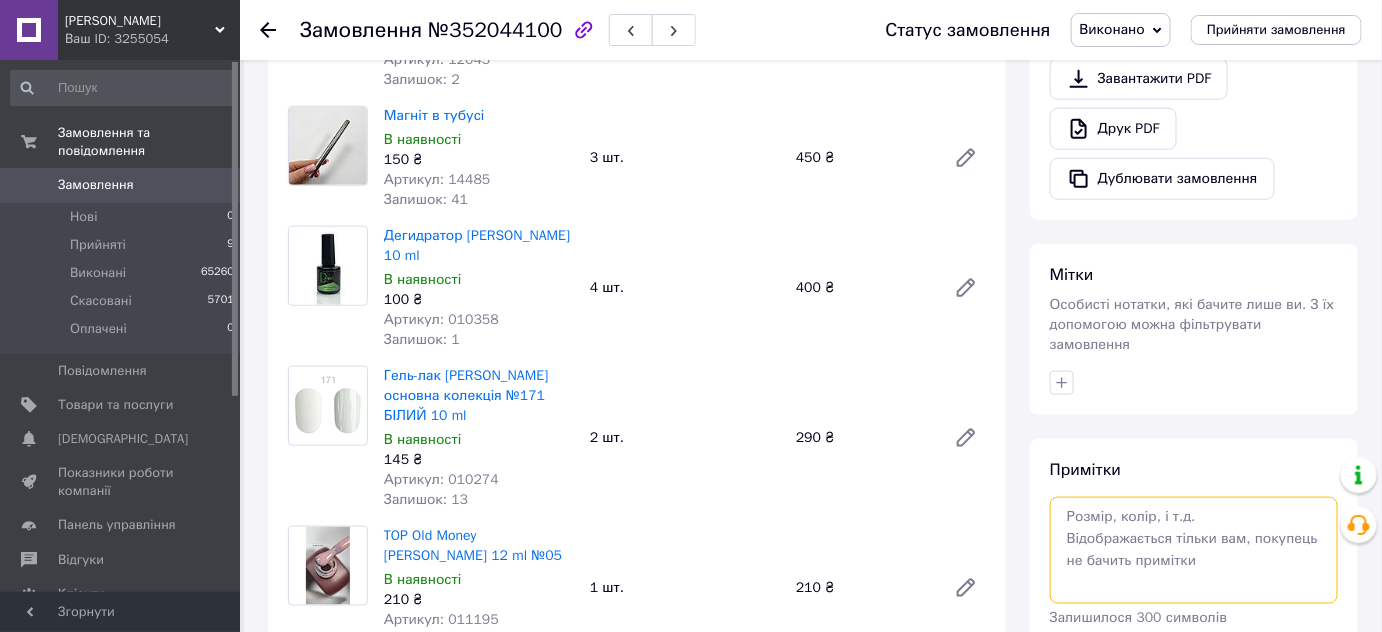 click at bounding box center [1194, 550] 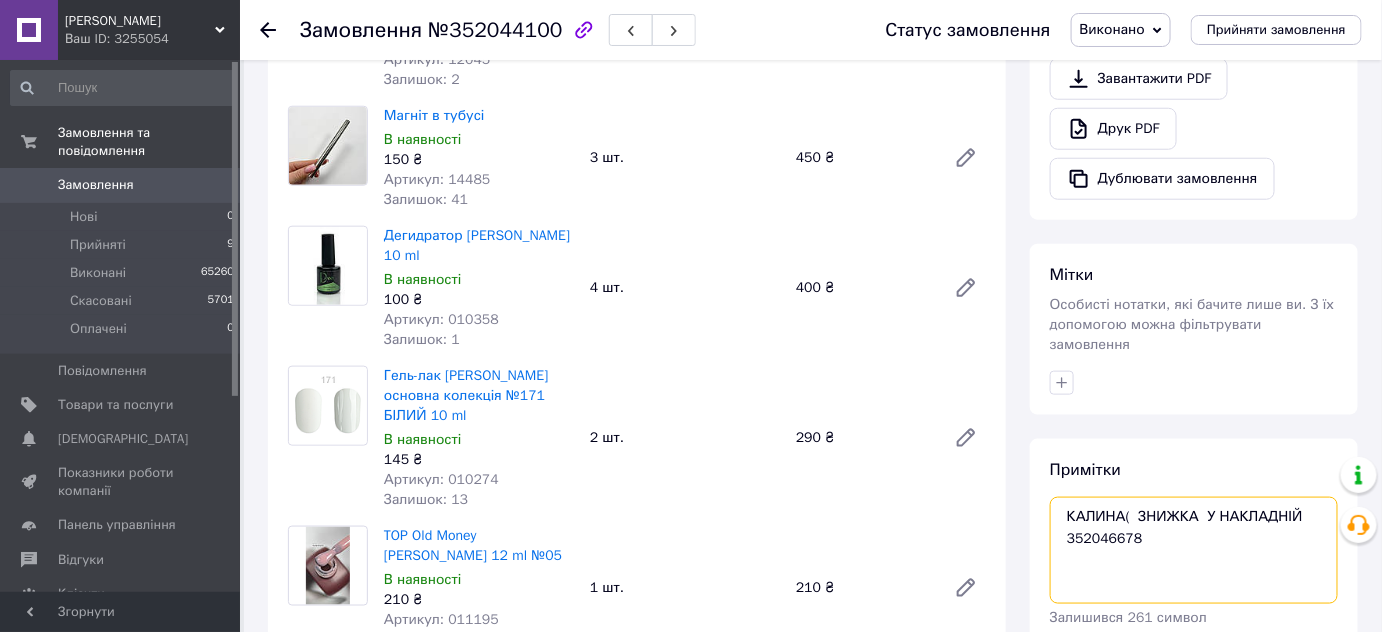 click on "КАЛИНА(  ЗНИЖКА  У НАКЛАДНІЙ  352046678" at bounding box center [1194, 550] 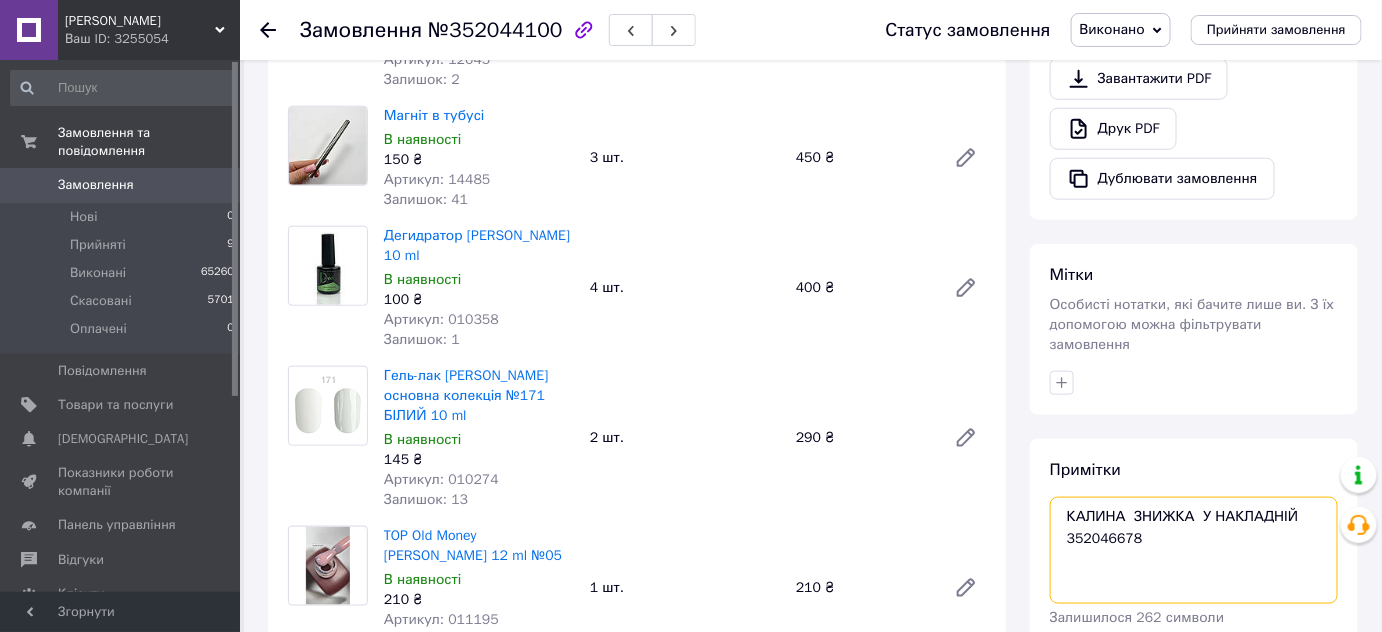click on "КАЛИНА  ЗНИЖКА  У НАКЛАДНІЙ  352046678" at bounding box center (1194, 550) 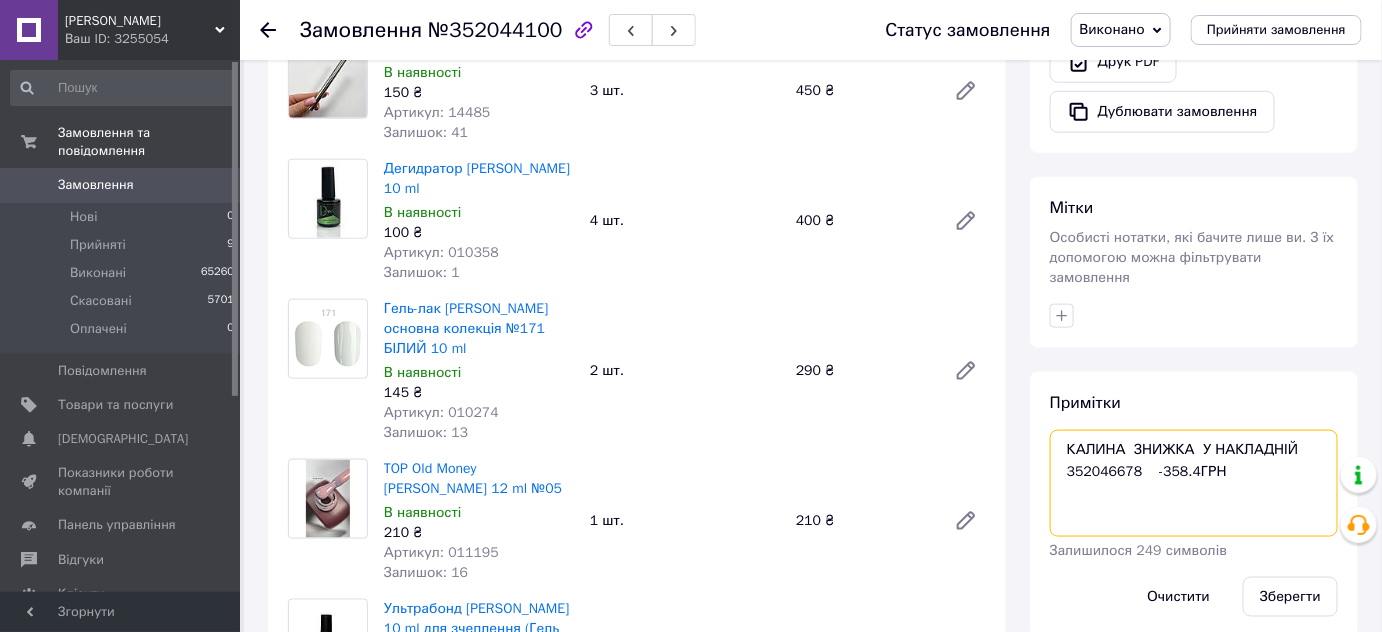 scroll, scrollTop: 727, scrollLeft: 0, axis: vertical 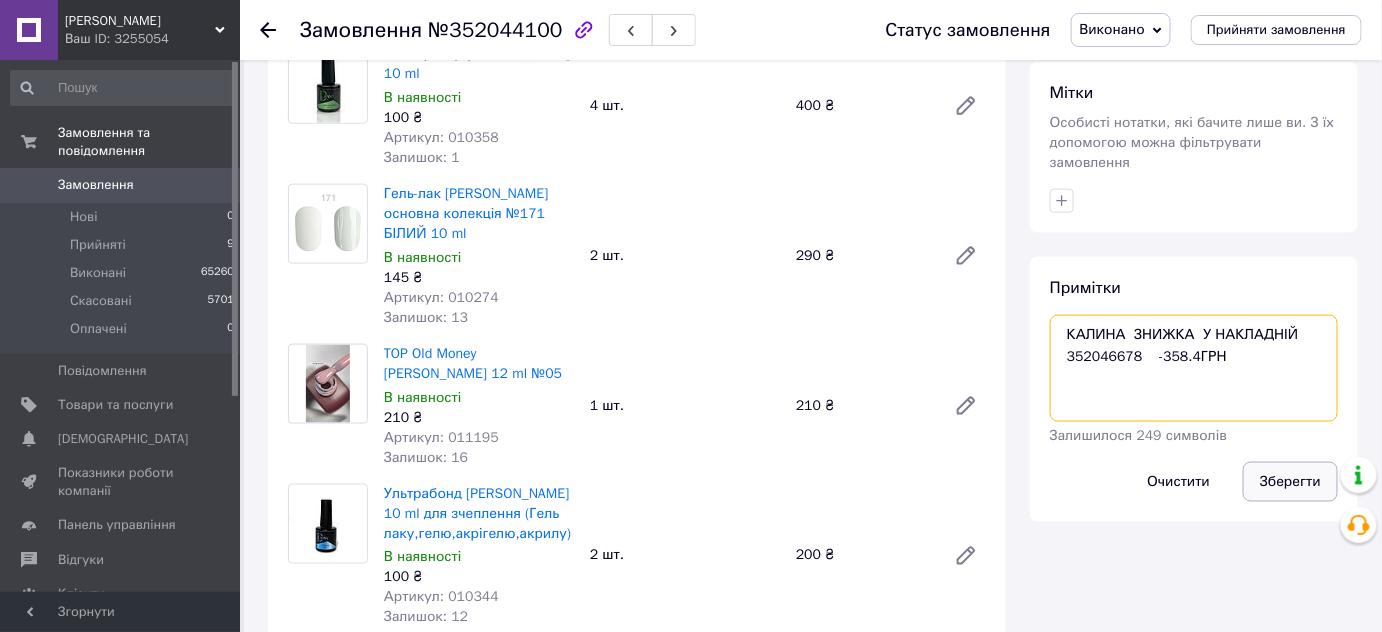 type on "КАЛИНА  ЗНИЖКА  У НАКЛАДНІЙ  352046678    -358.4ГРН" 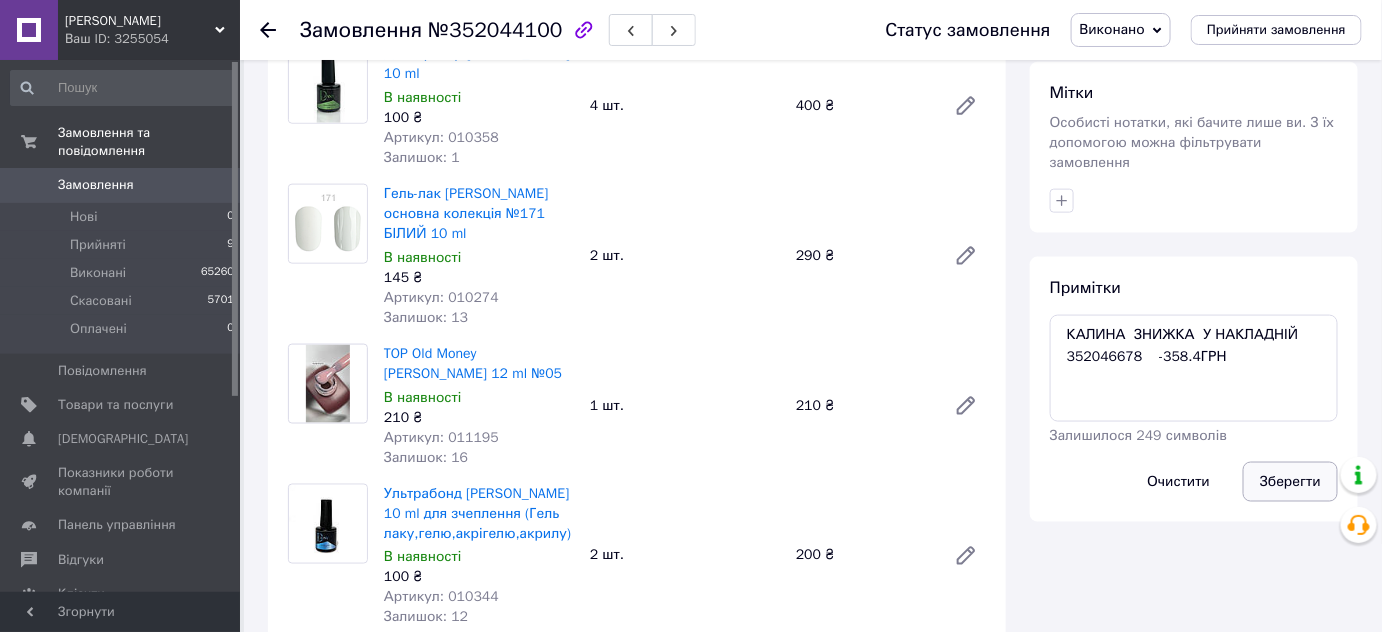 click on "Зберегти" at bounding box center [1290, 482] 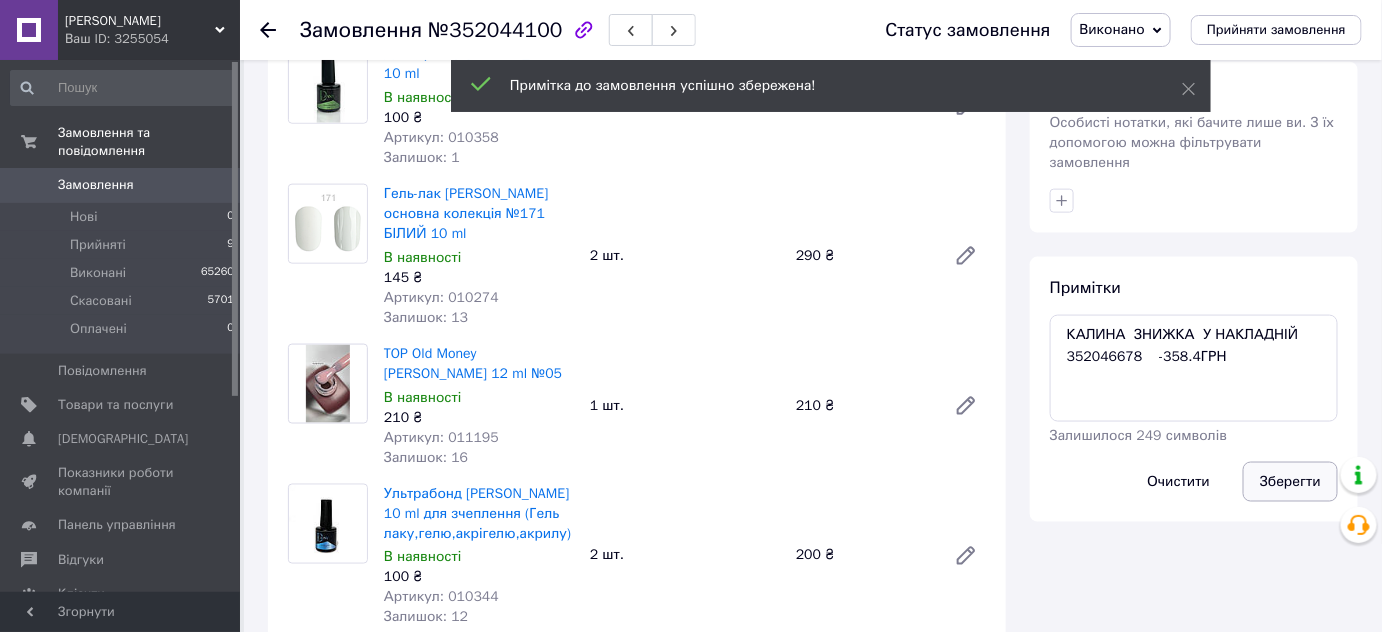 scroll, scrollTop: 324, scrollLeft: 0, axis: vertical 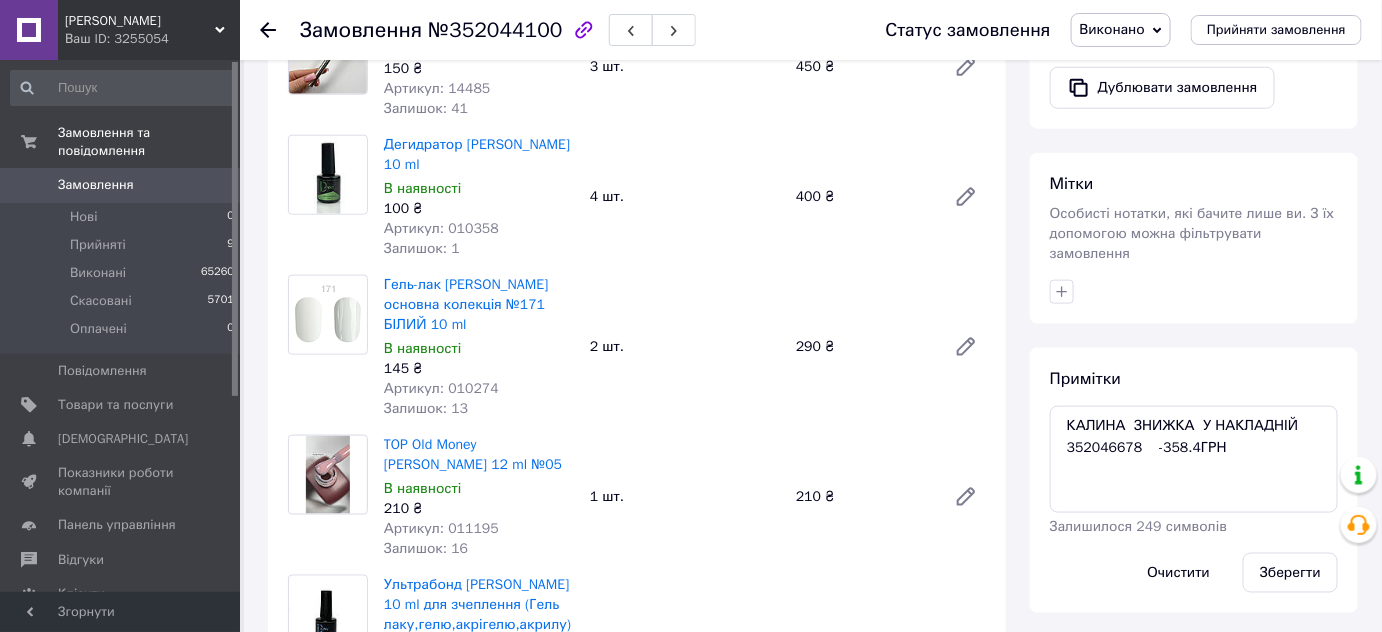 click 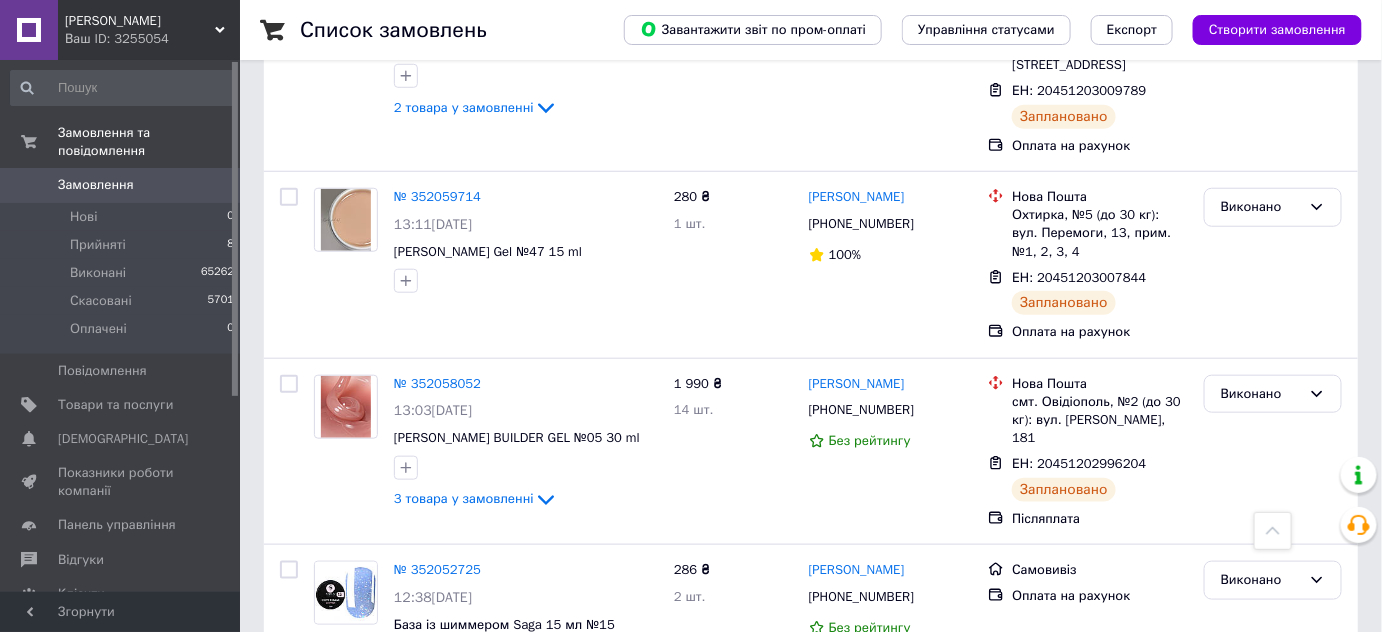 scroll, scrollTop: 454, scrollLeft: 0, axis: vertical 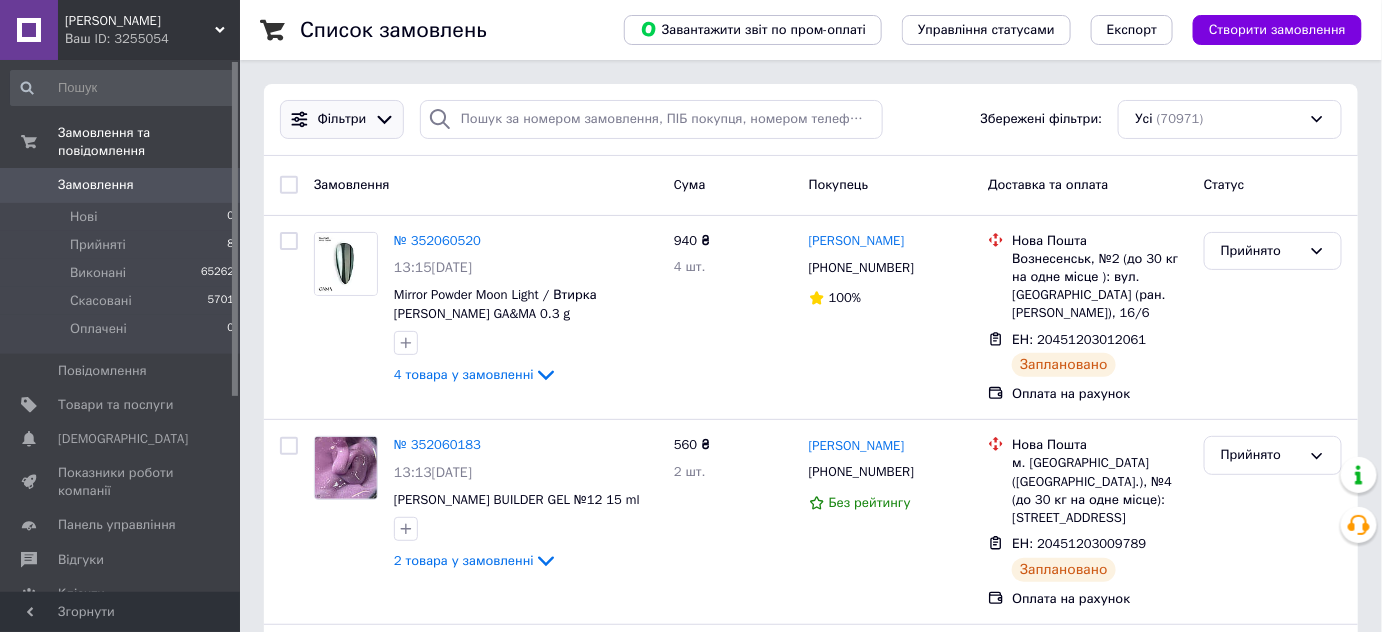 click 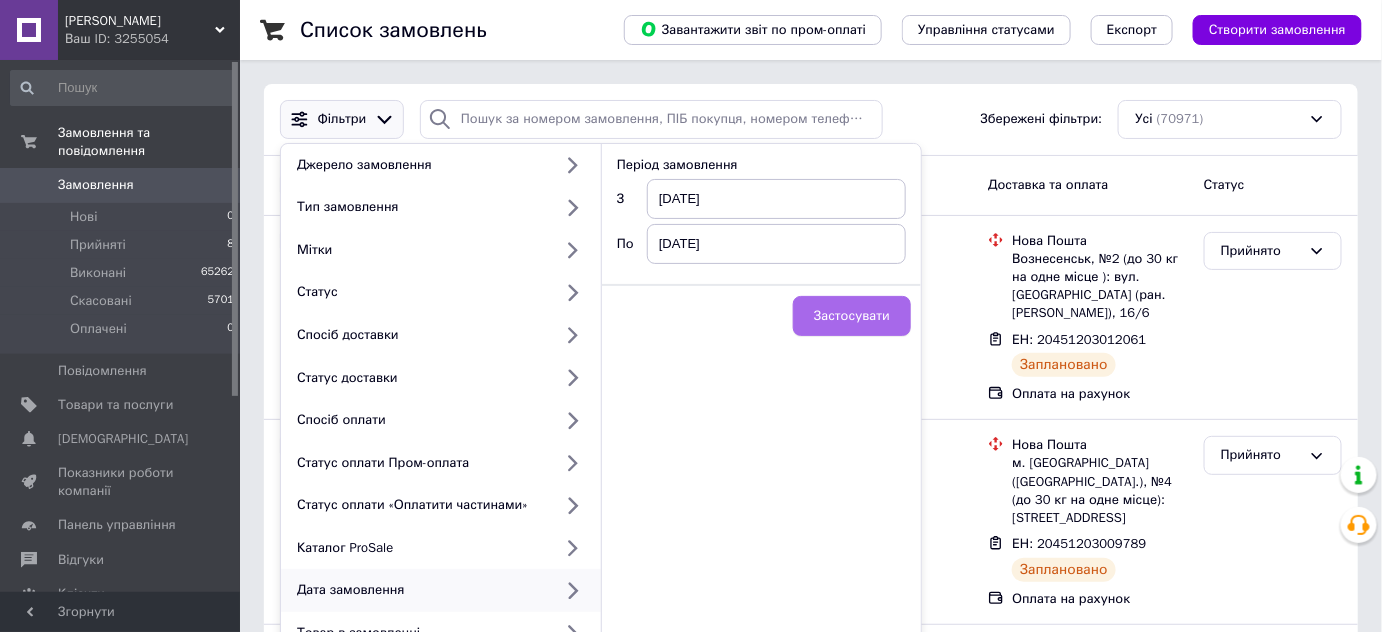 click on "Застосувати" at bounding box center [852, 316] 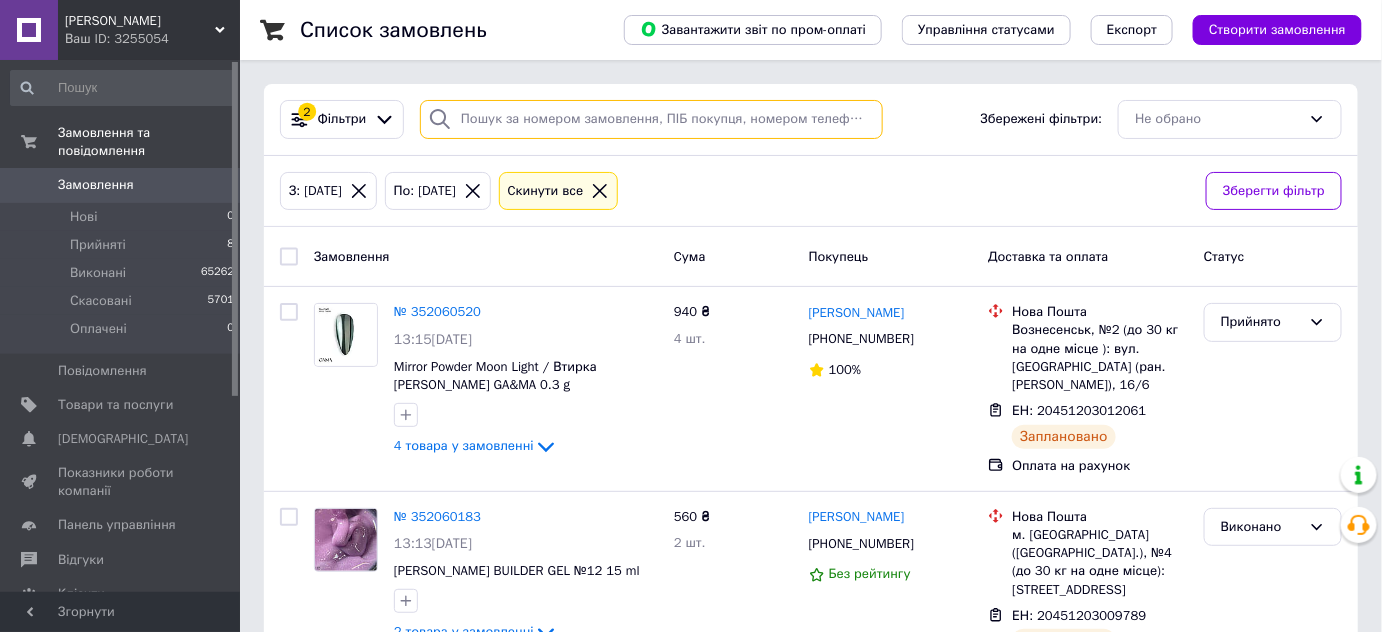 click at bounding box center [651, 119] 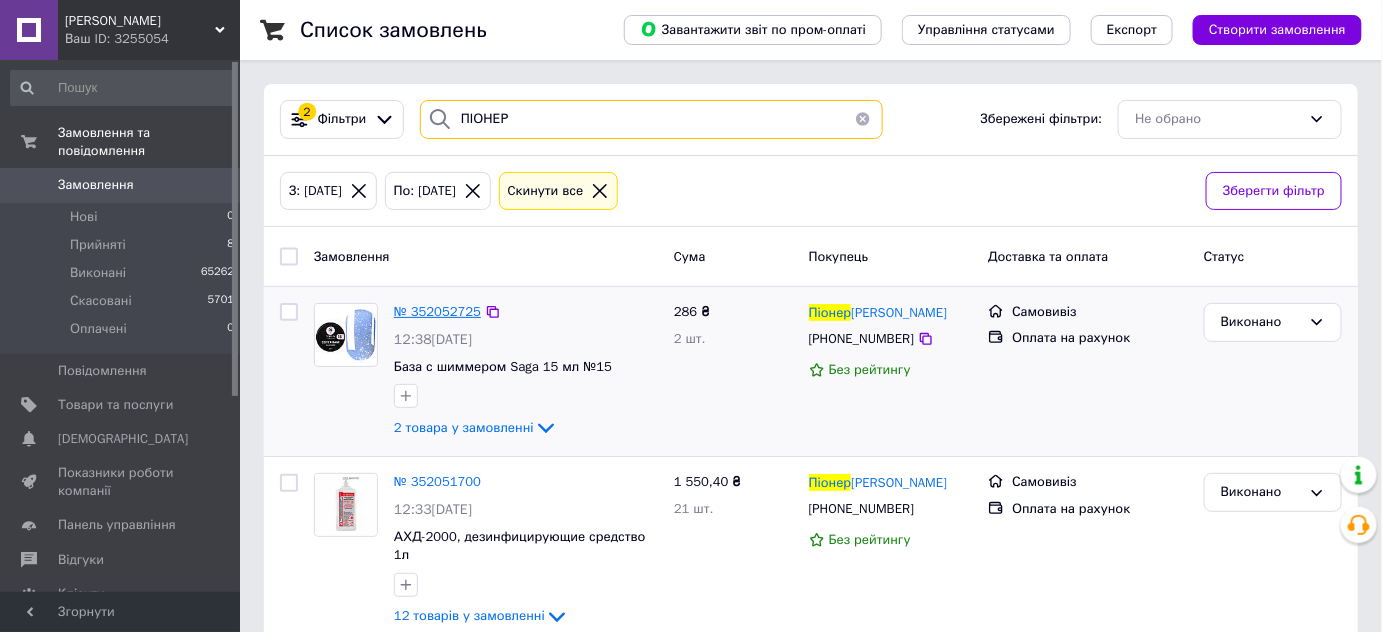 type on "ПІОНЕР" 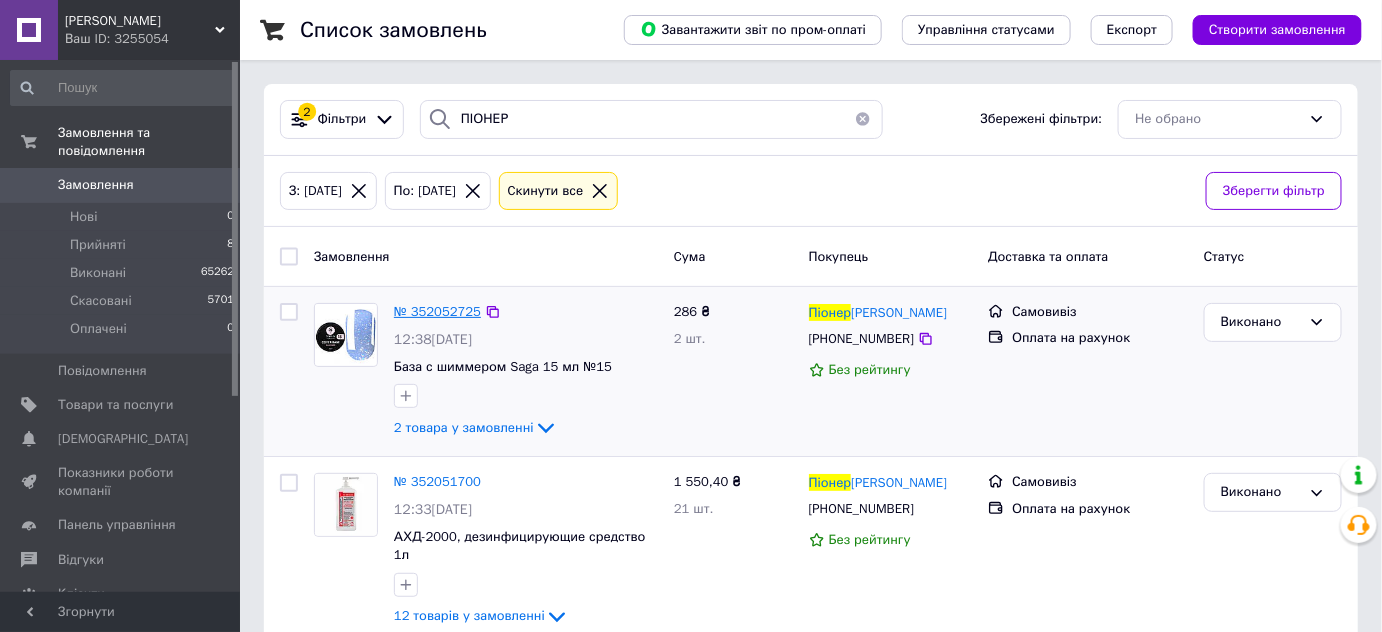 click on "№ 352052725" at bounding box center (437, 311) 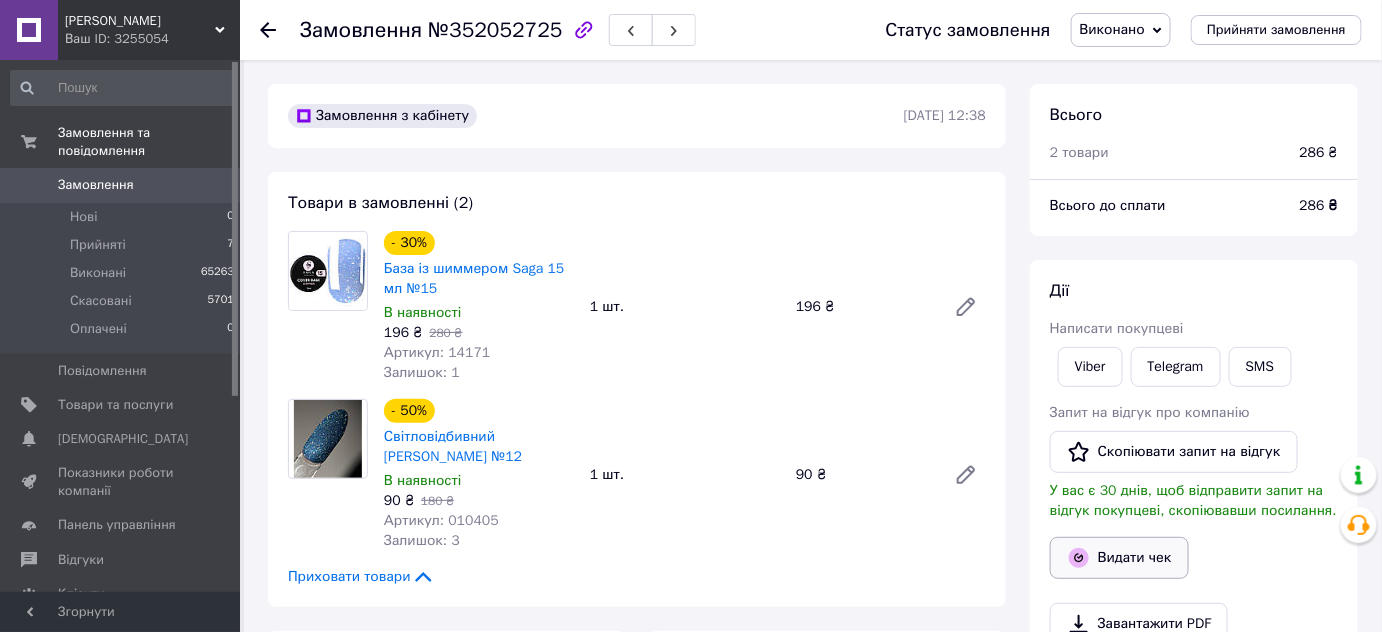 click on "Видати чек" at bounding box center [1119, 558] 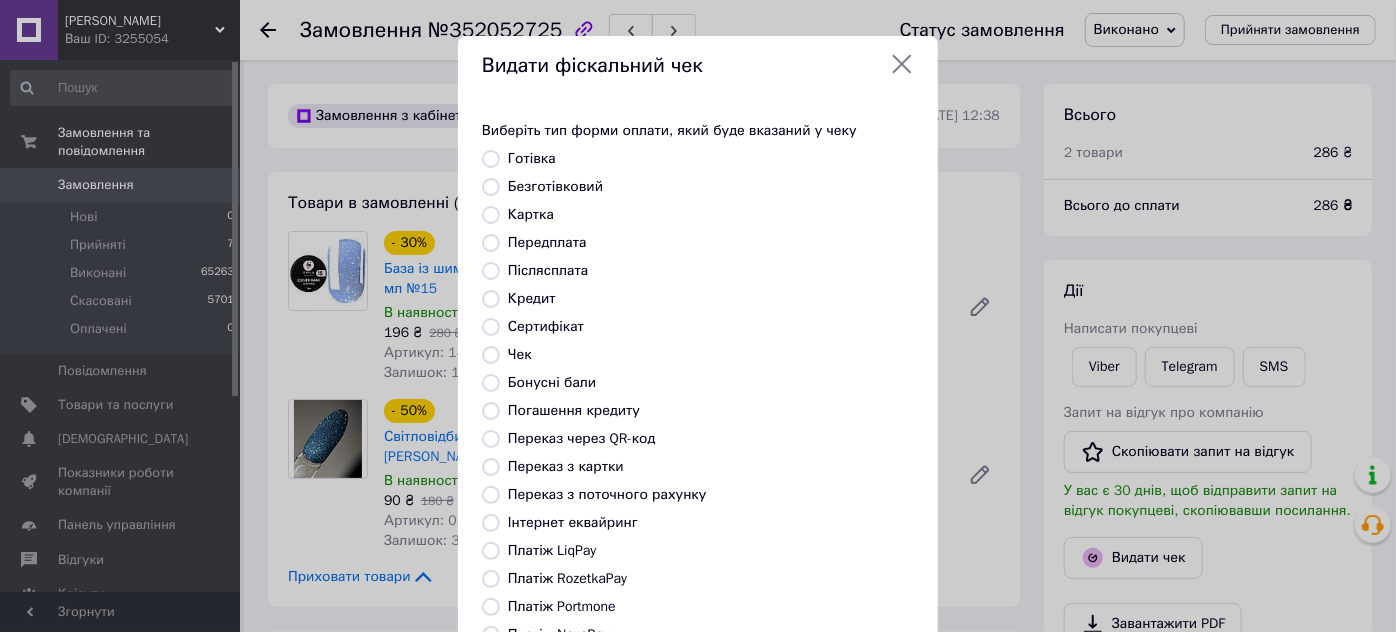 click on "Картка" at bounding box center [491, 215] 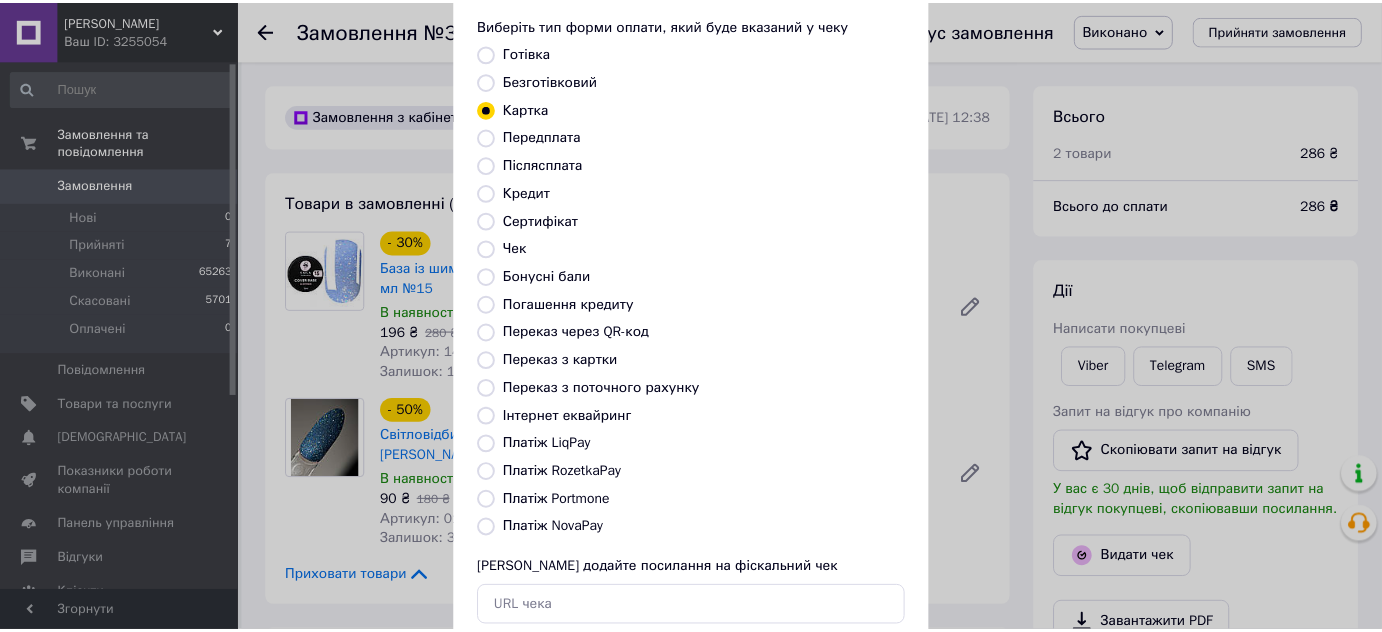 scroll, scrollTop: 181, scrollLeft: 0, axis: vertical 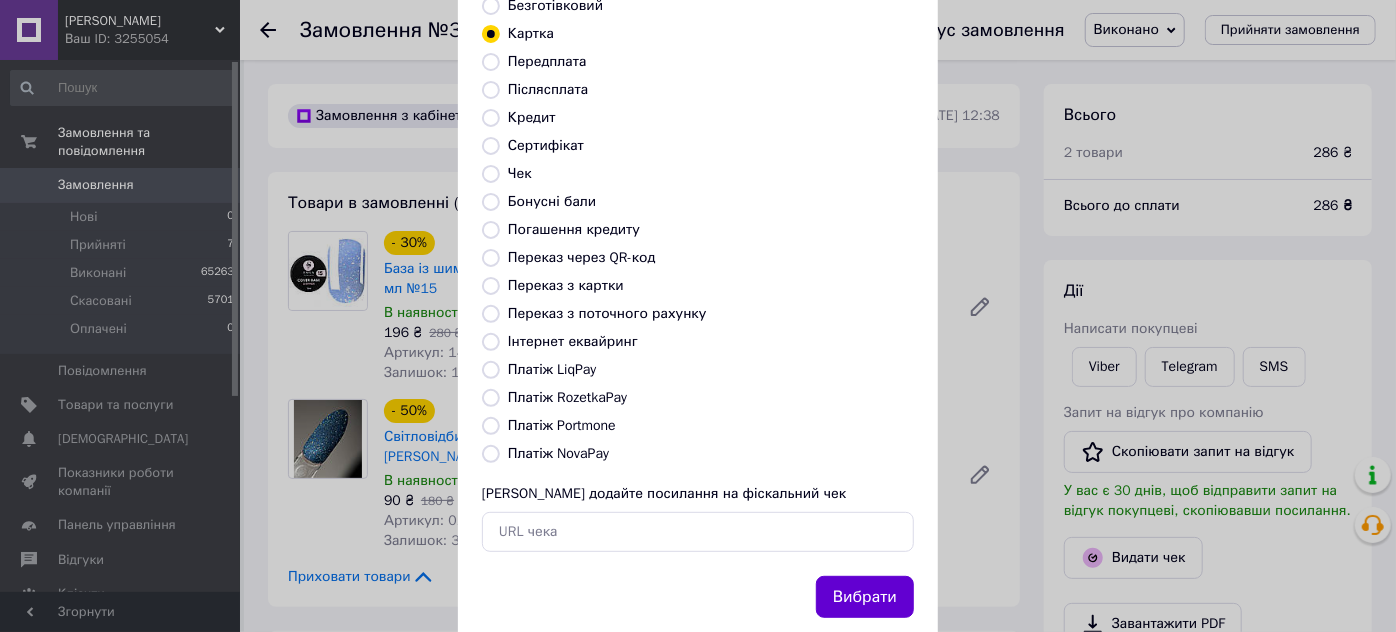 click on "Вибрати" at bounding box center [865, 597] 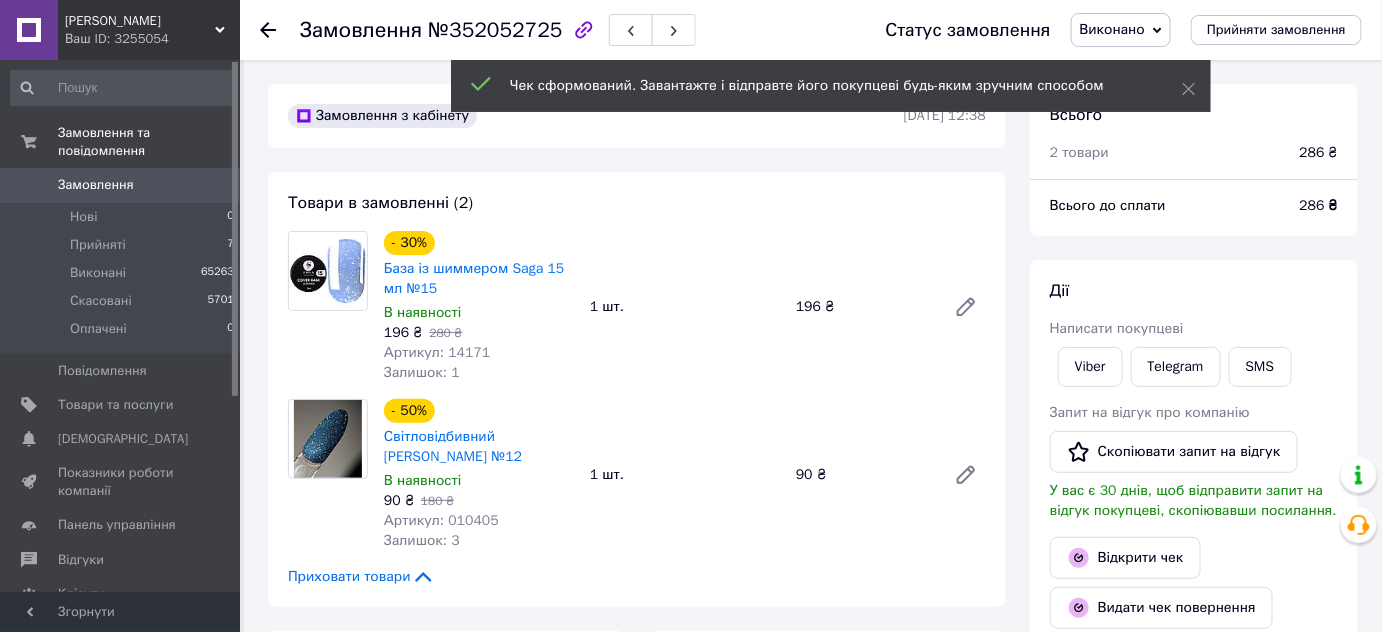click 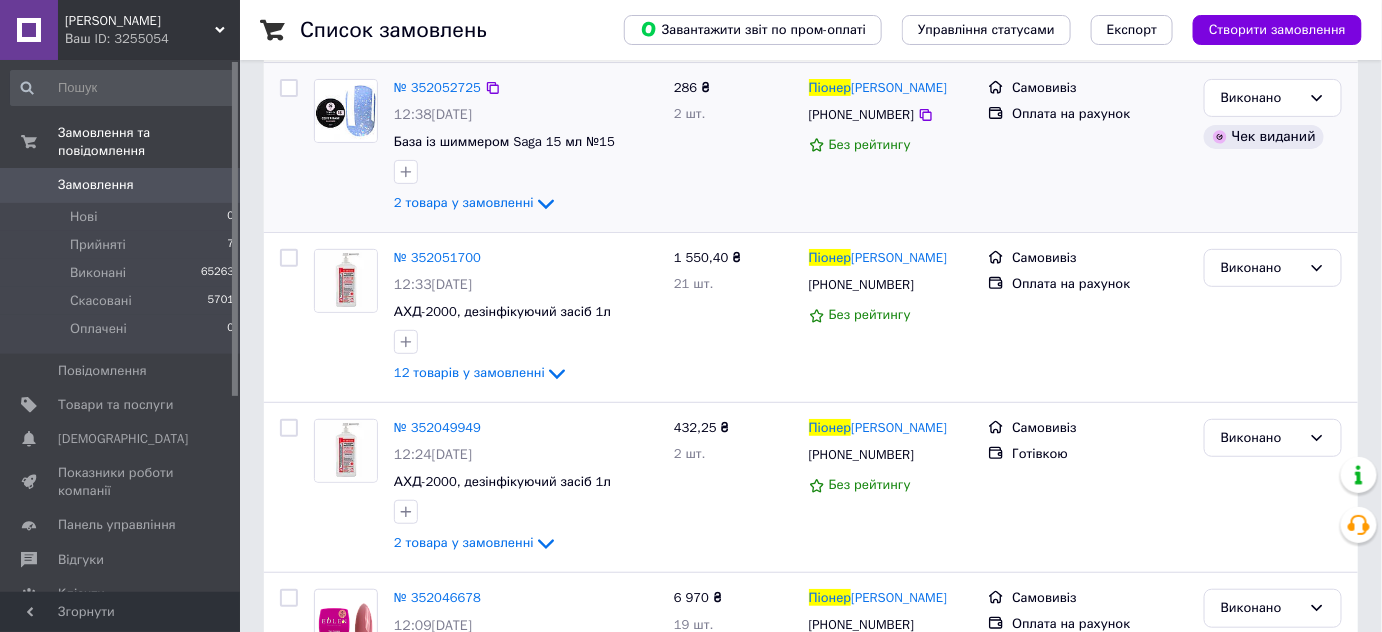 scroll, scrollTop: 181, scrollLeft: 0, axis: vertical 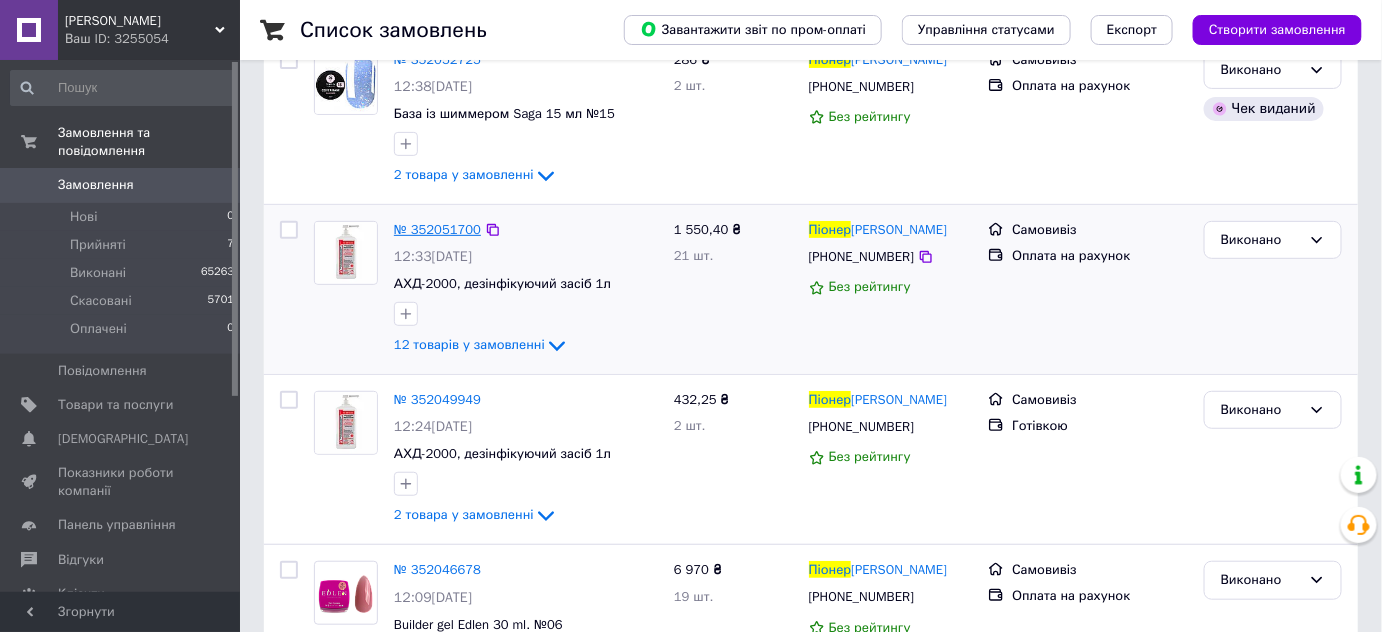click on "№ 352051700" at bounding box center (437, 229) 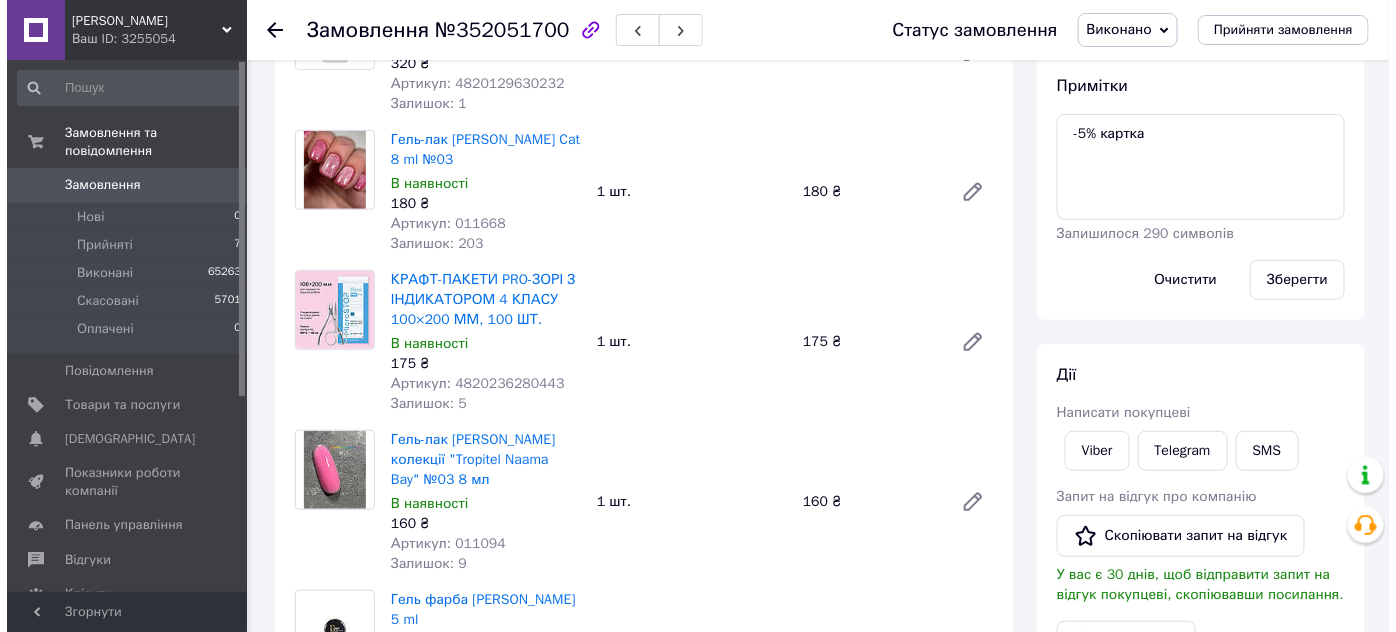 scroll, scrollTop: 272, scrollLeft: 0, axis: vertical 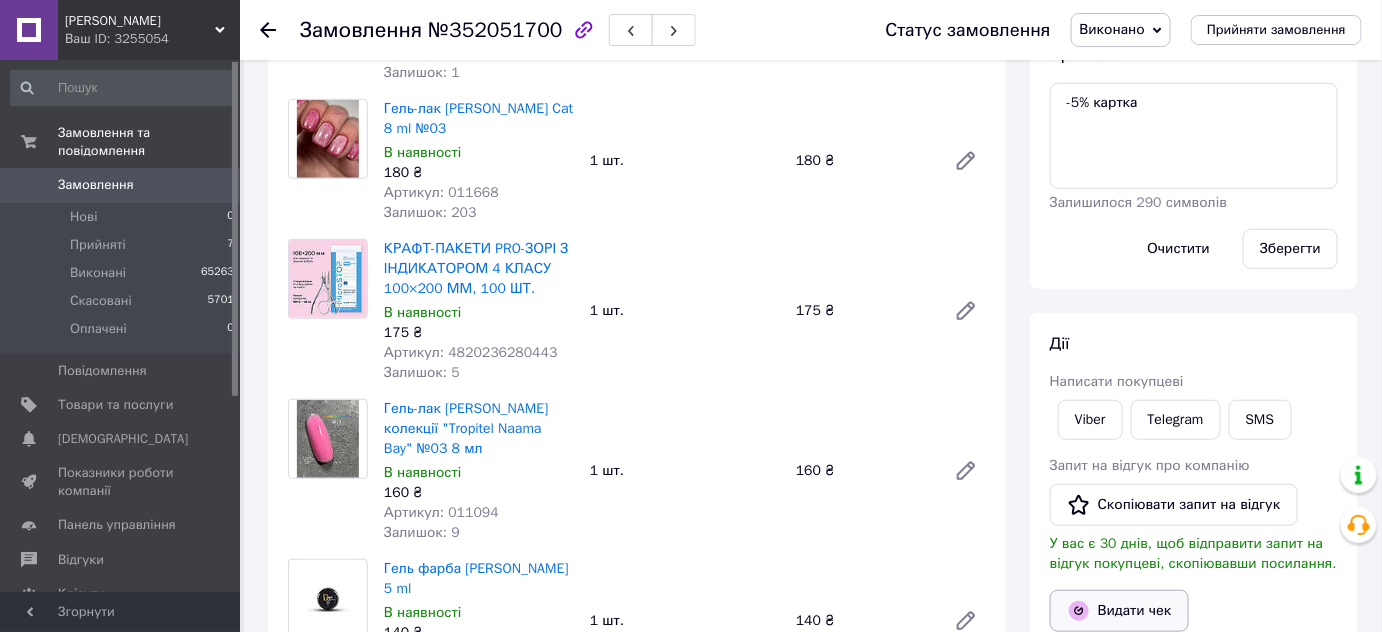 click on "Видати чек" at bounding box center [1119, 611] 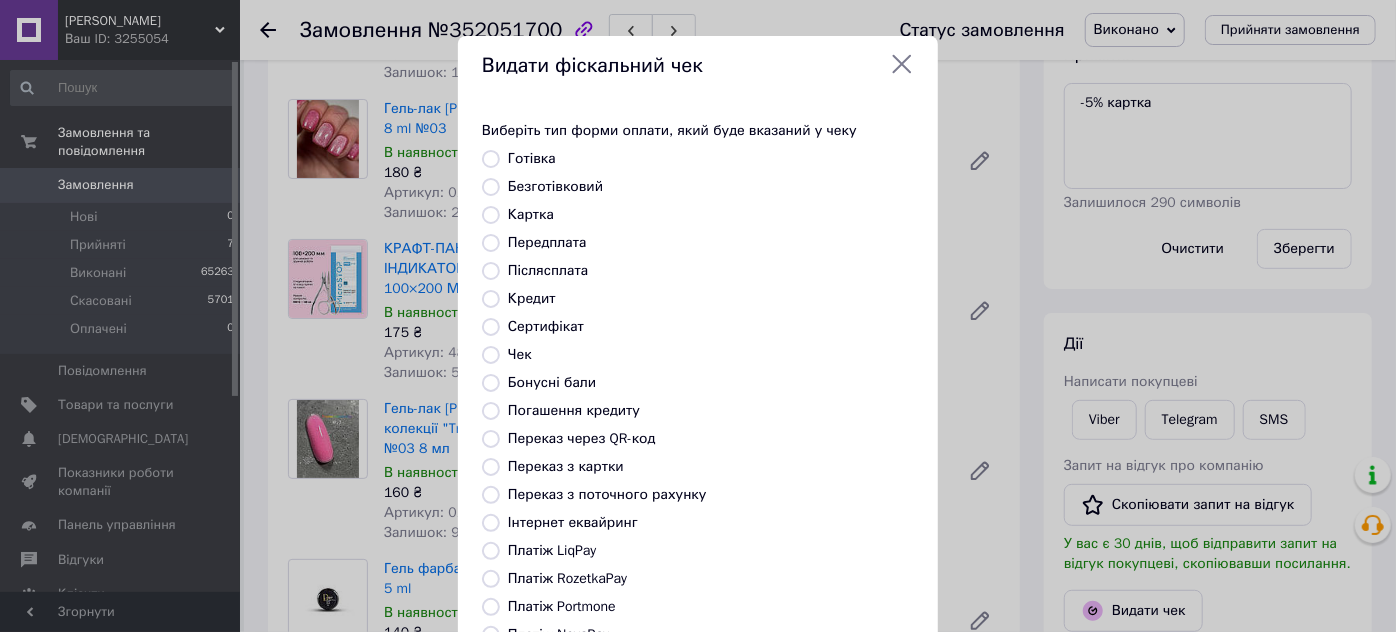click on "Картка" at bounding box center (491, 215) 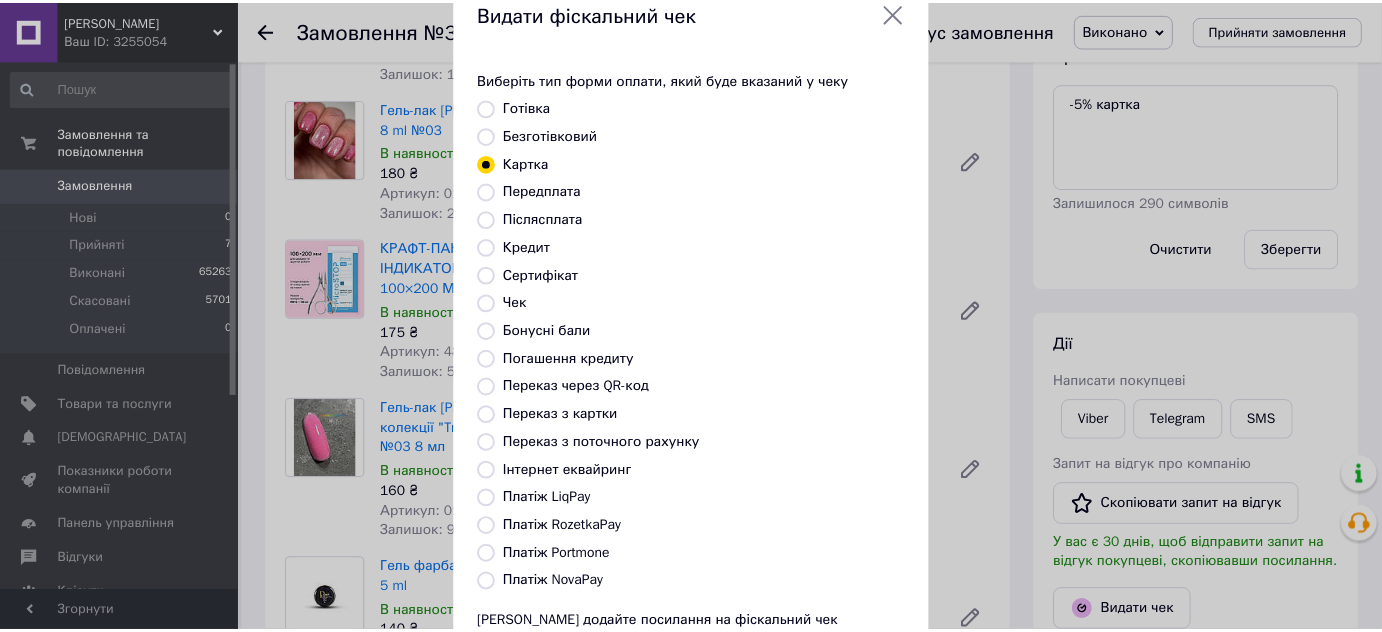 scroll, scrollTop: 181, scrollLeft: 0, axis: vertical 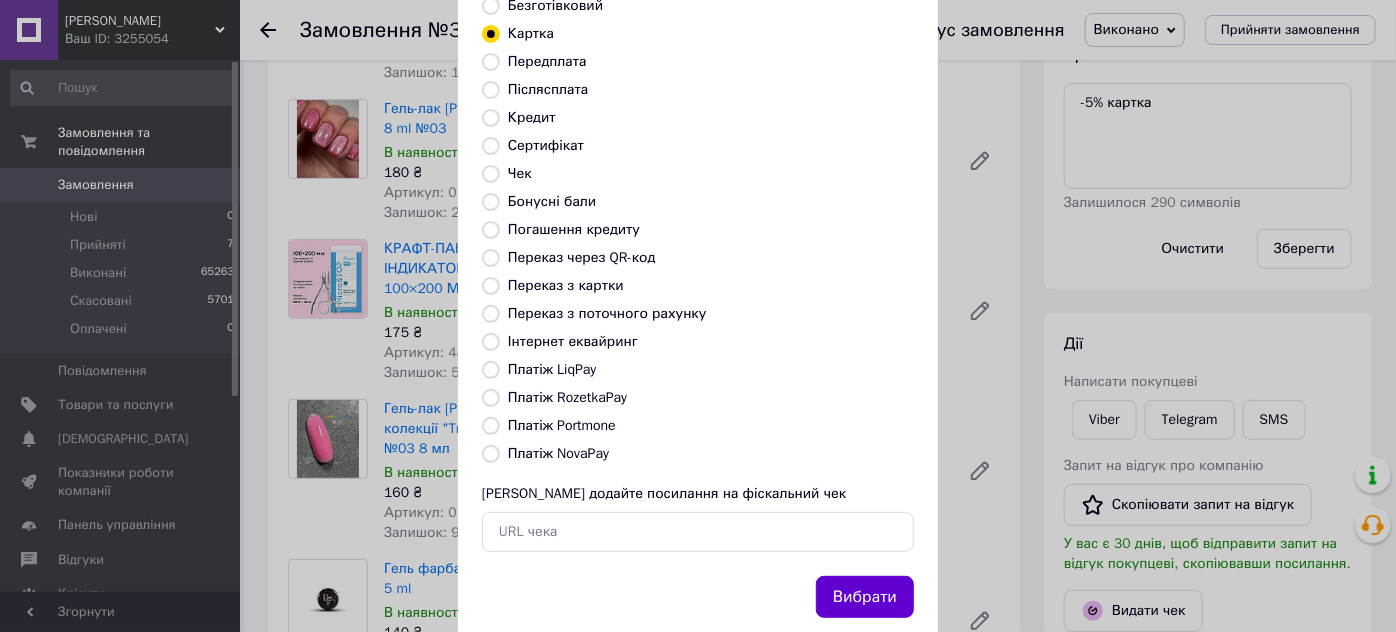 click on "Вибрати" at bounding box center [865, 597] 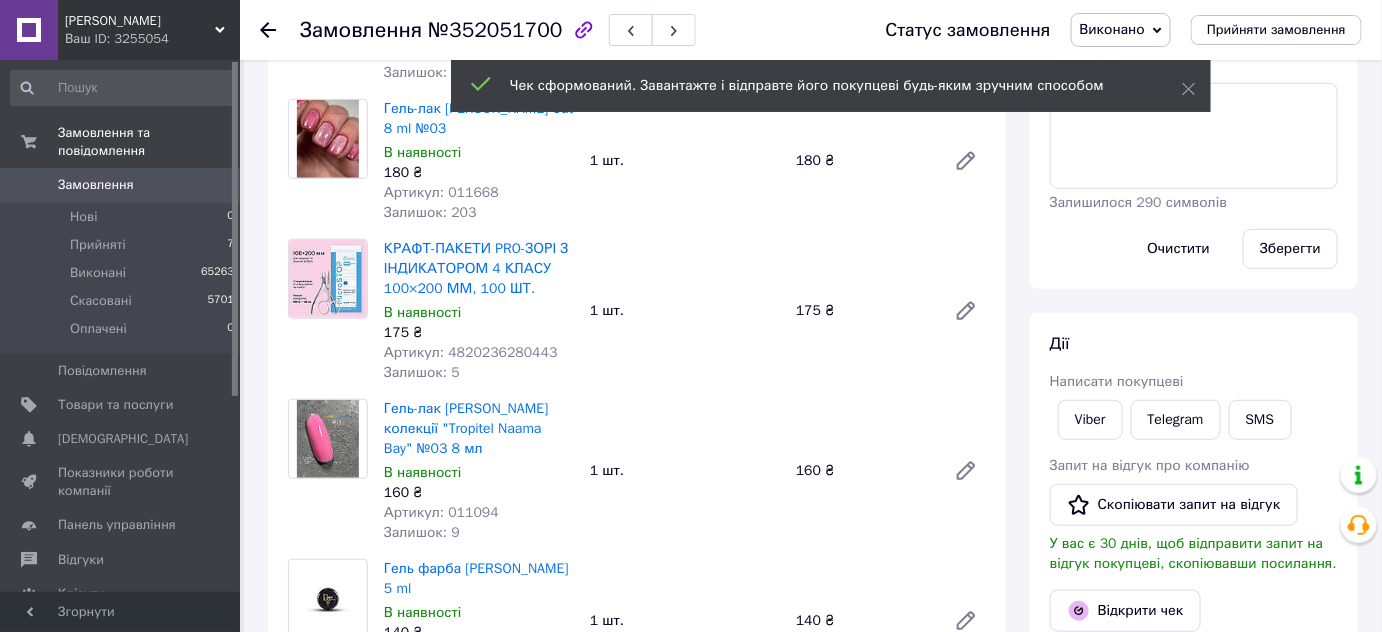 click 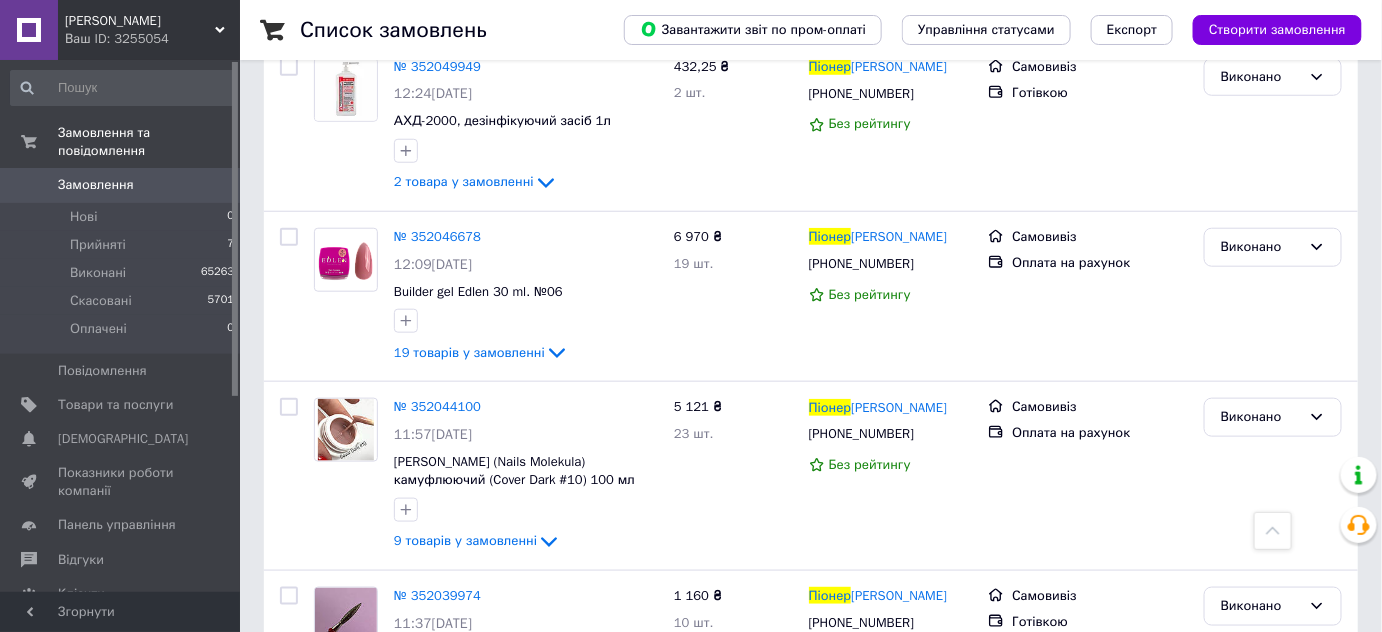 scroll, scrollTop: 545, scrollLeft: 0, axis: vertical 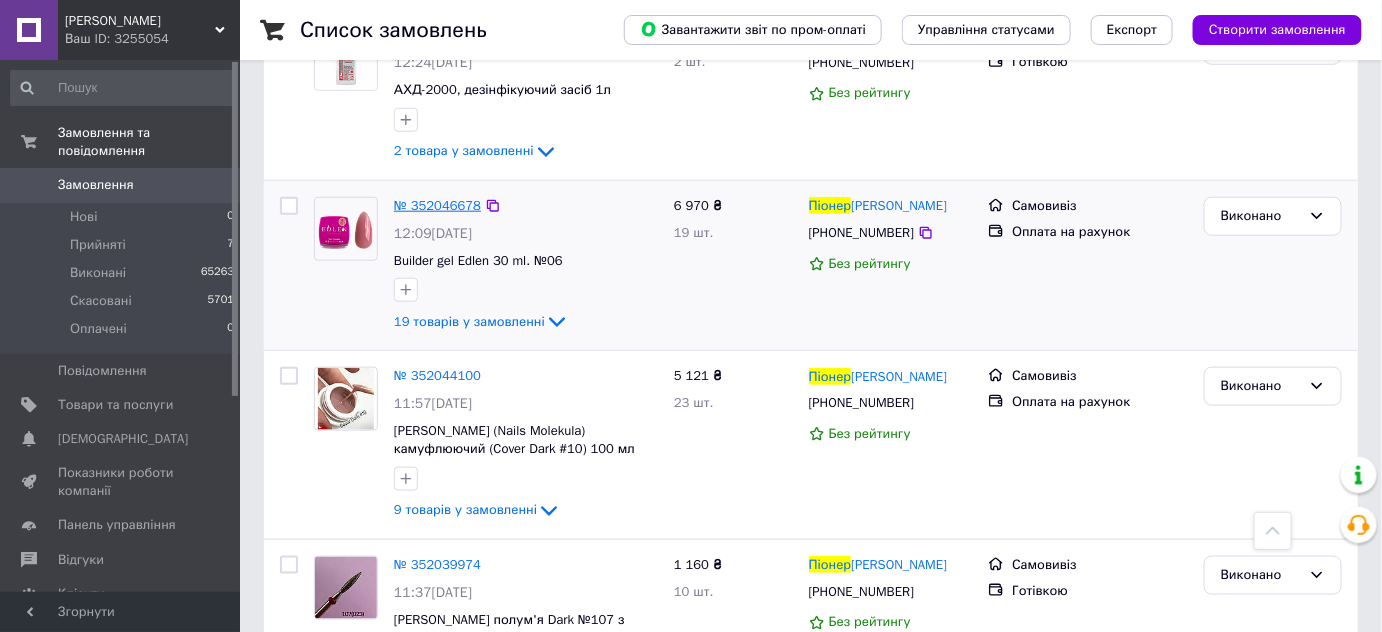 click on "№ 352046678" at bounding box center (437, 205) 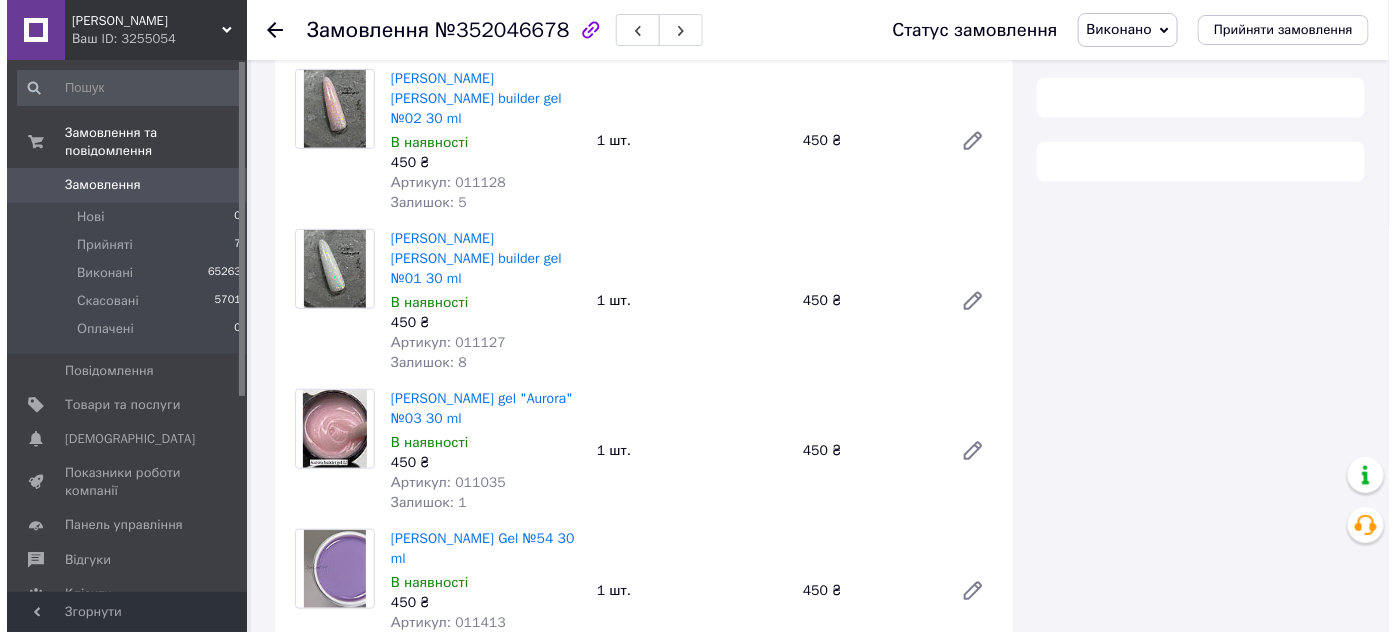 scroll, scrollTop: 545, scrollLeft: 0, axis: vertical 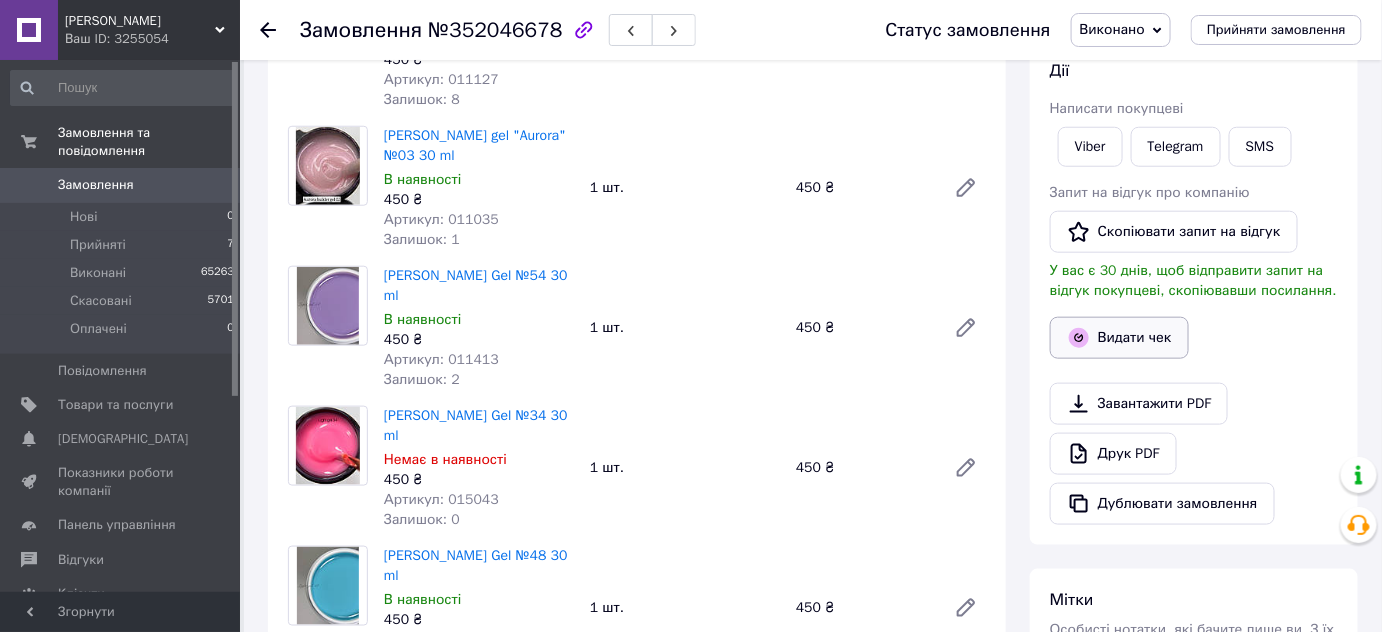 click on "Видати чек" at bounding box center [1119, 338] 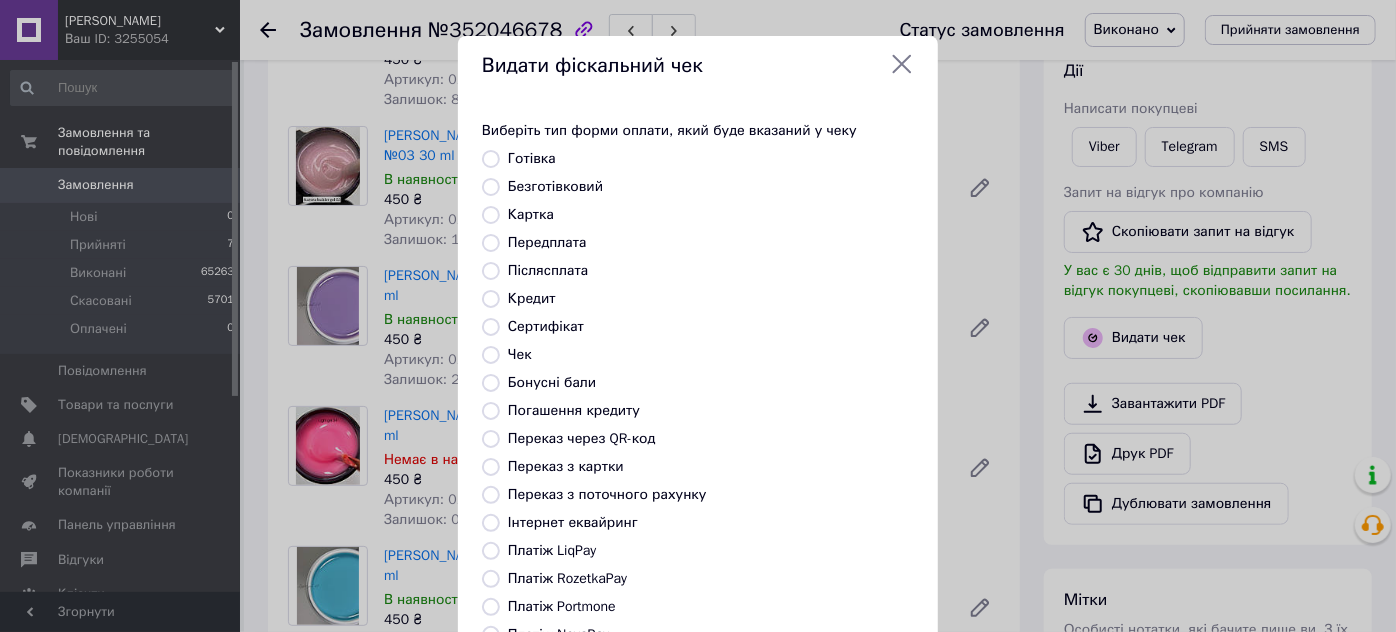click on "Картка" at bounding box center (491, 215) 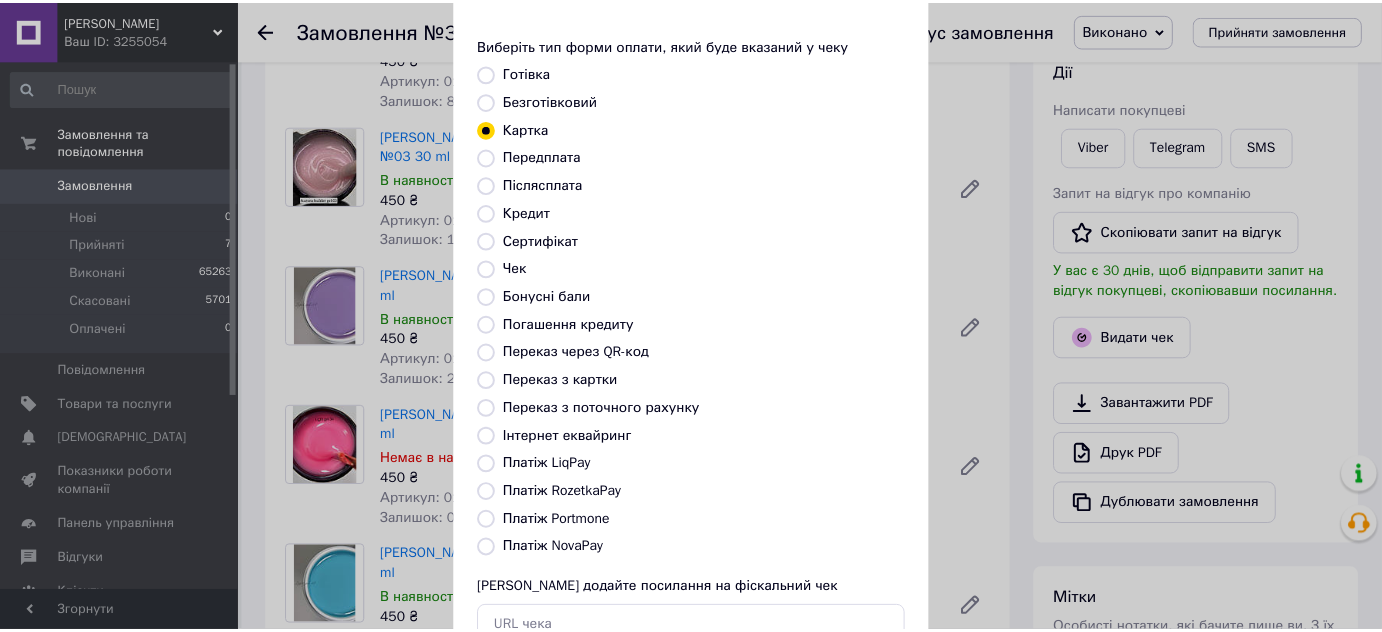scroll, scrollTop: 181, scrollLeft: 0, axis: vertical 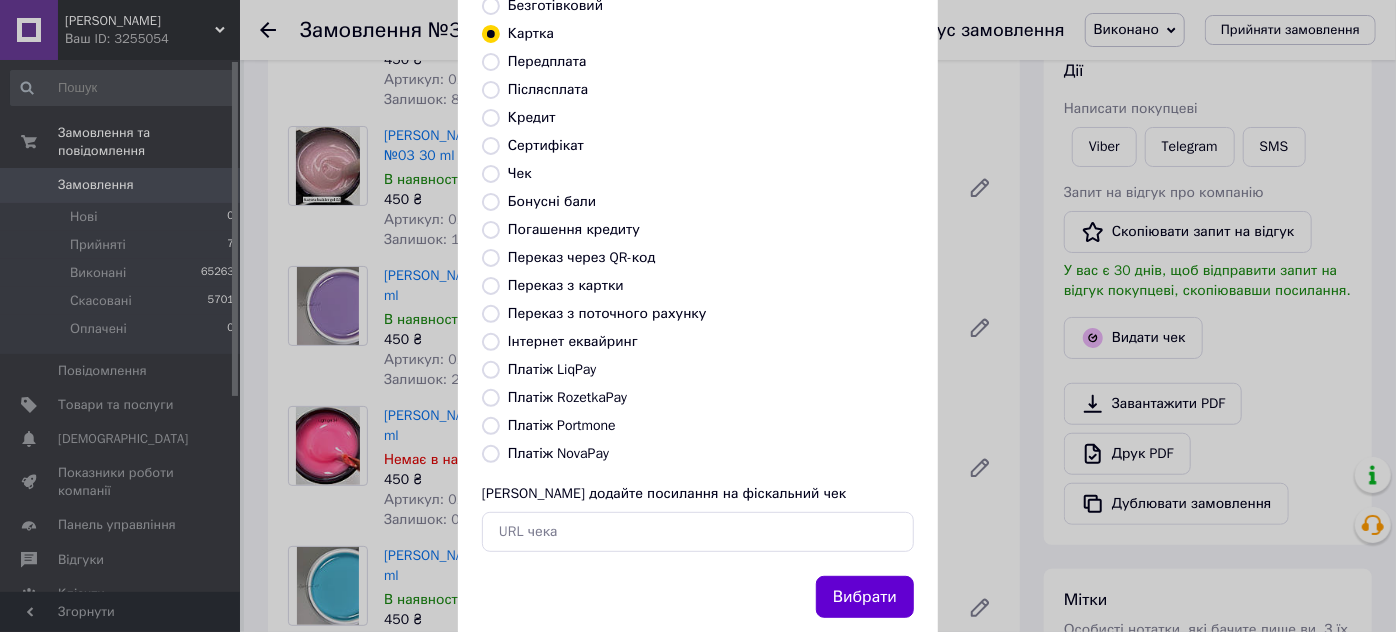 click on "Вибрати" at bounding box center (865, 597) 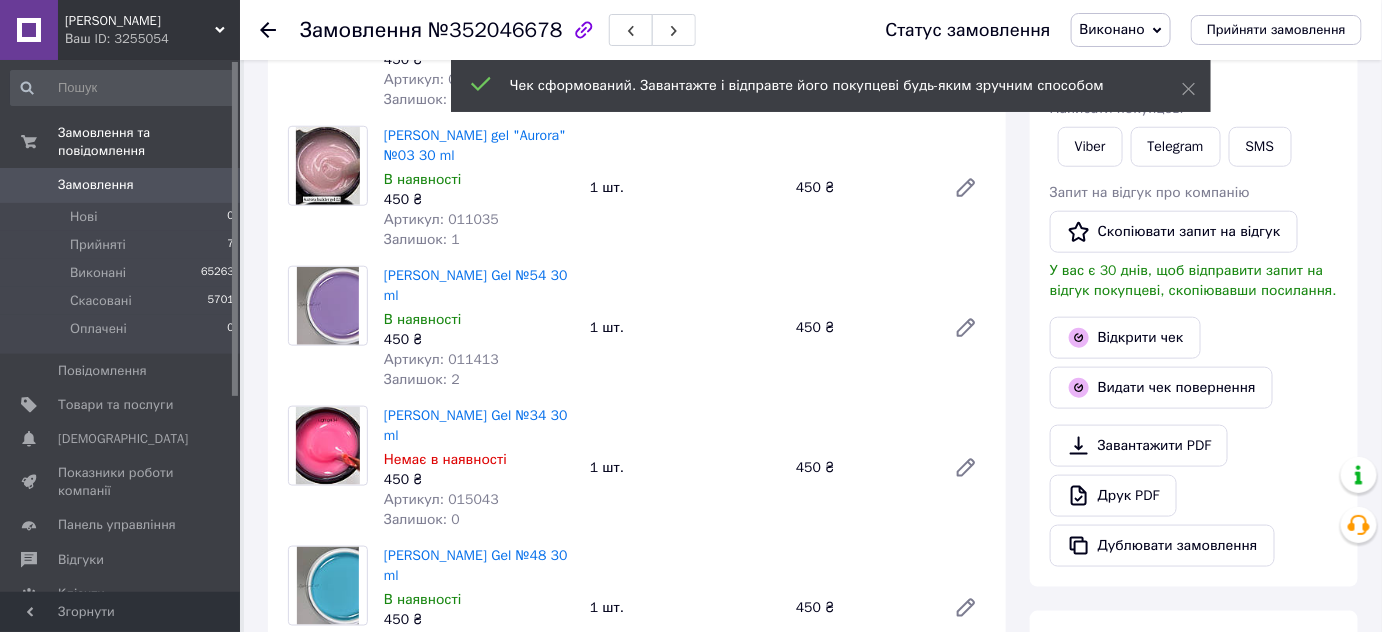 click 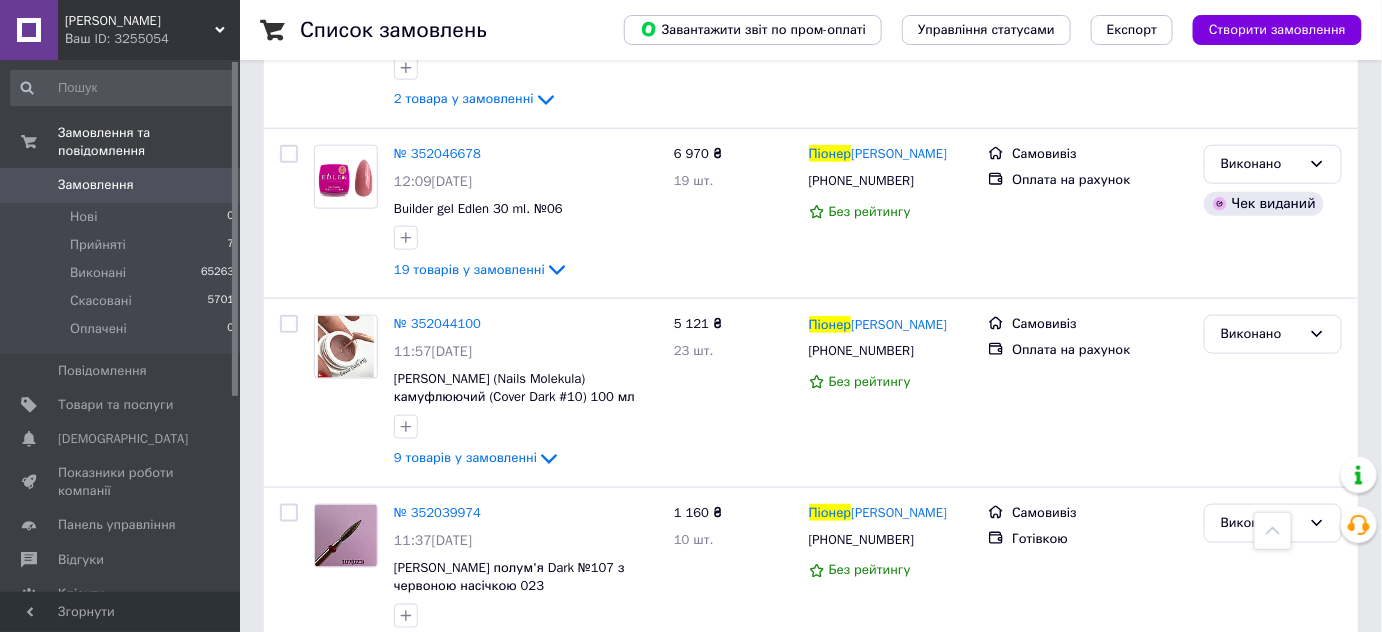 scroll, scrollTop: 636, scrollLeft: 0, axis: vertical 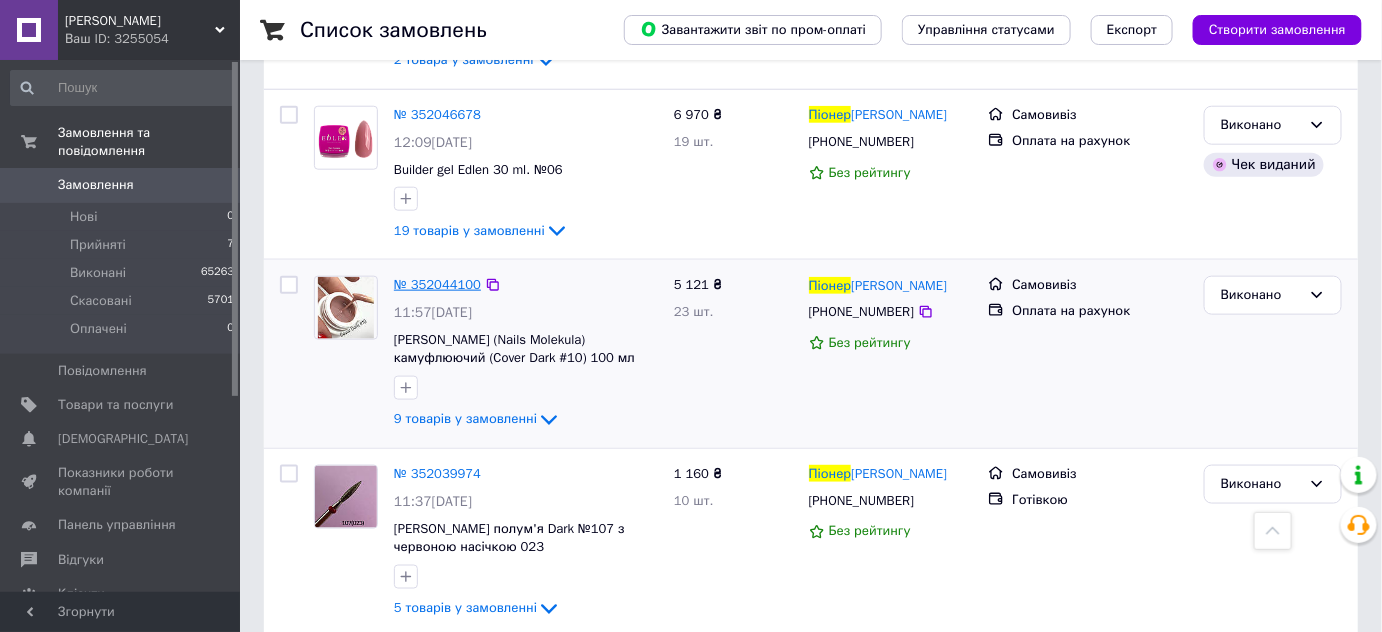 click on "№ 352044100" at bounding box center (437, 284) 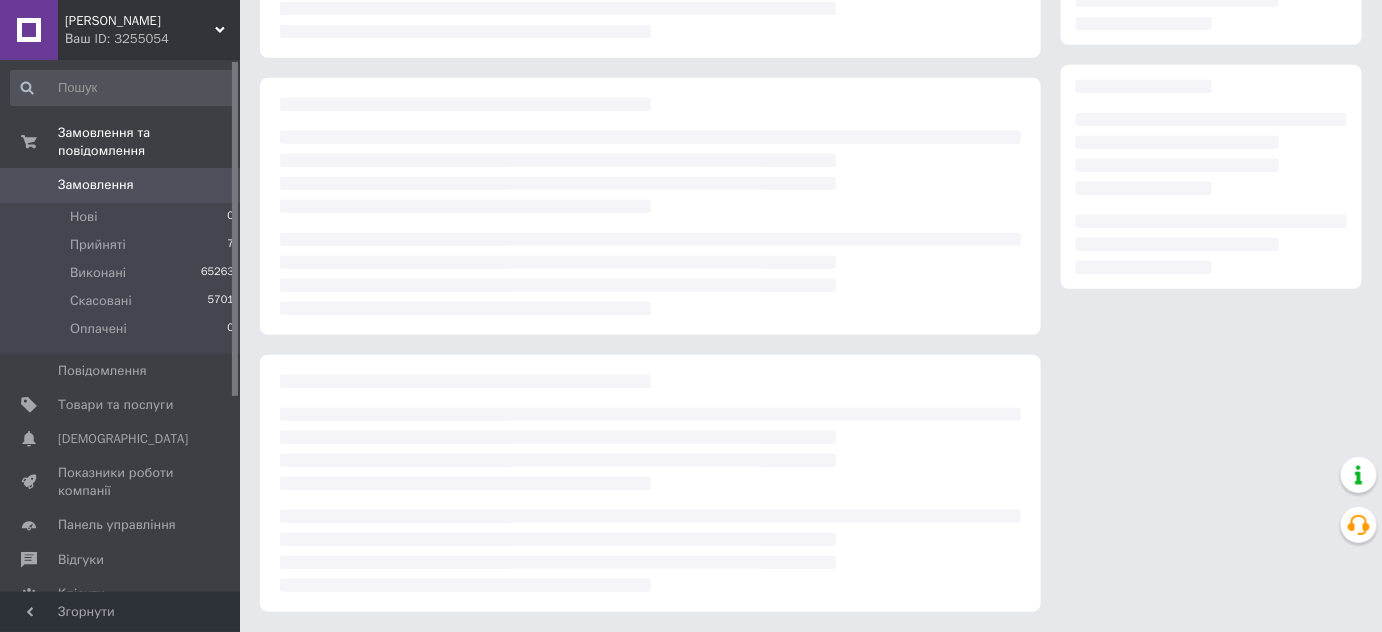 scroll, scrollTop: 636, scrollLeft: 0, axis: vertical 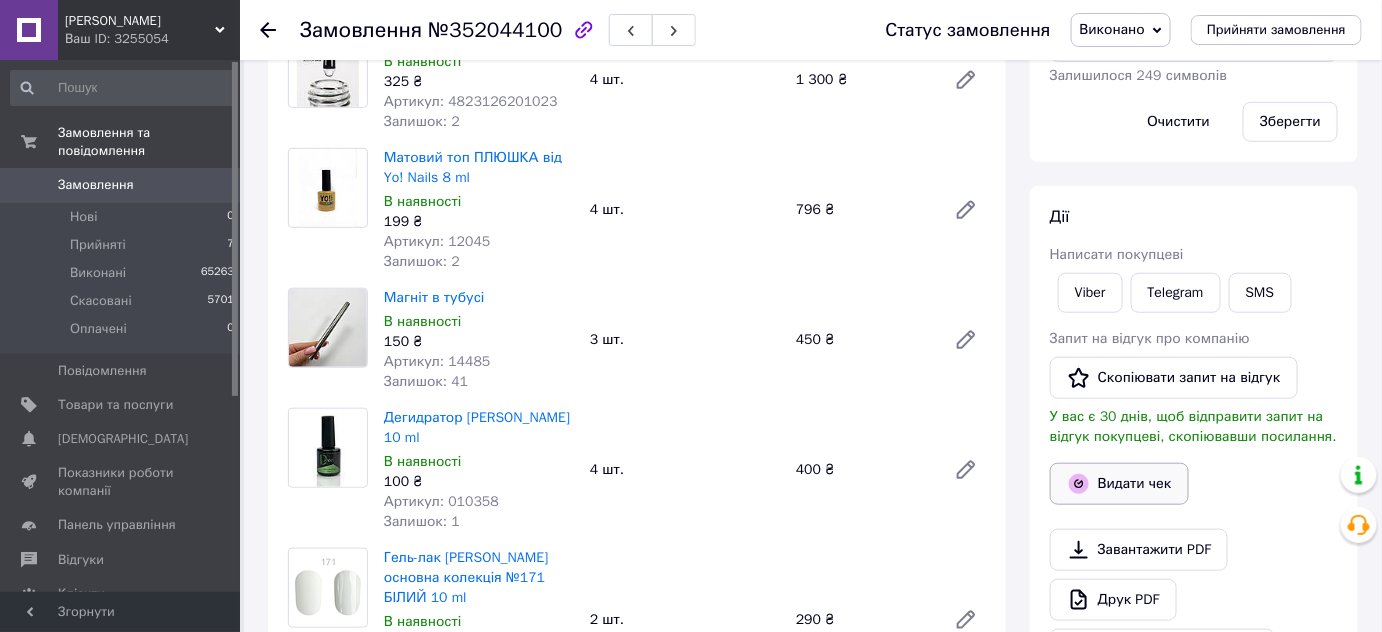 click on "Видати чек" at bounding box center (1119, 484) 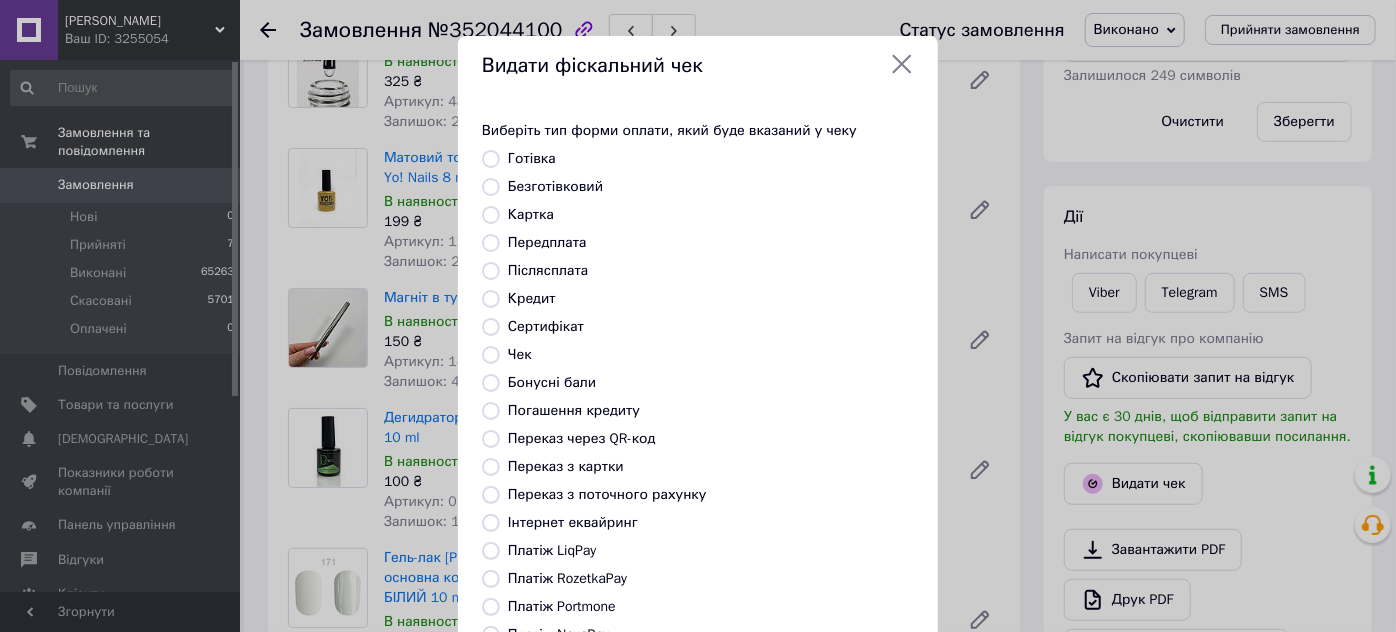 click on "Картка" at bounding box center [491, 215] 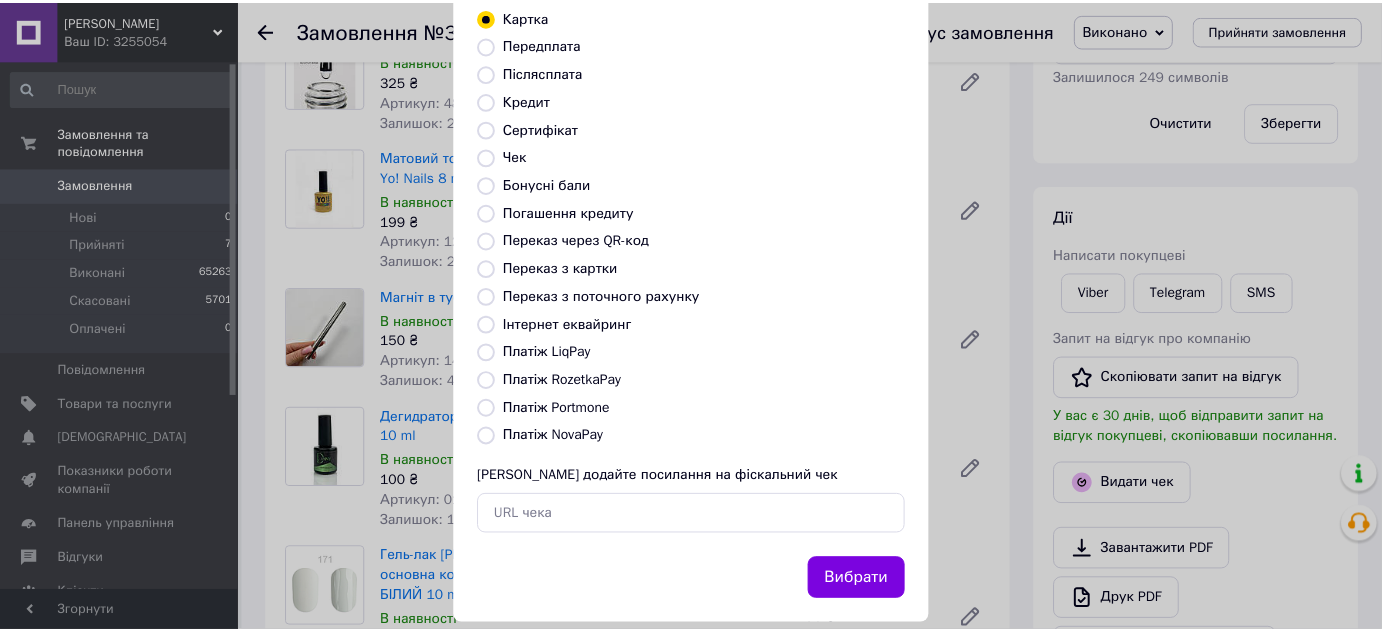 scroll, scrollTop: 226, scrollLeft: 0, axis: vertical 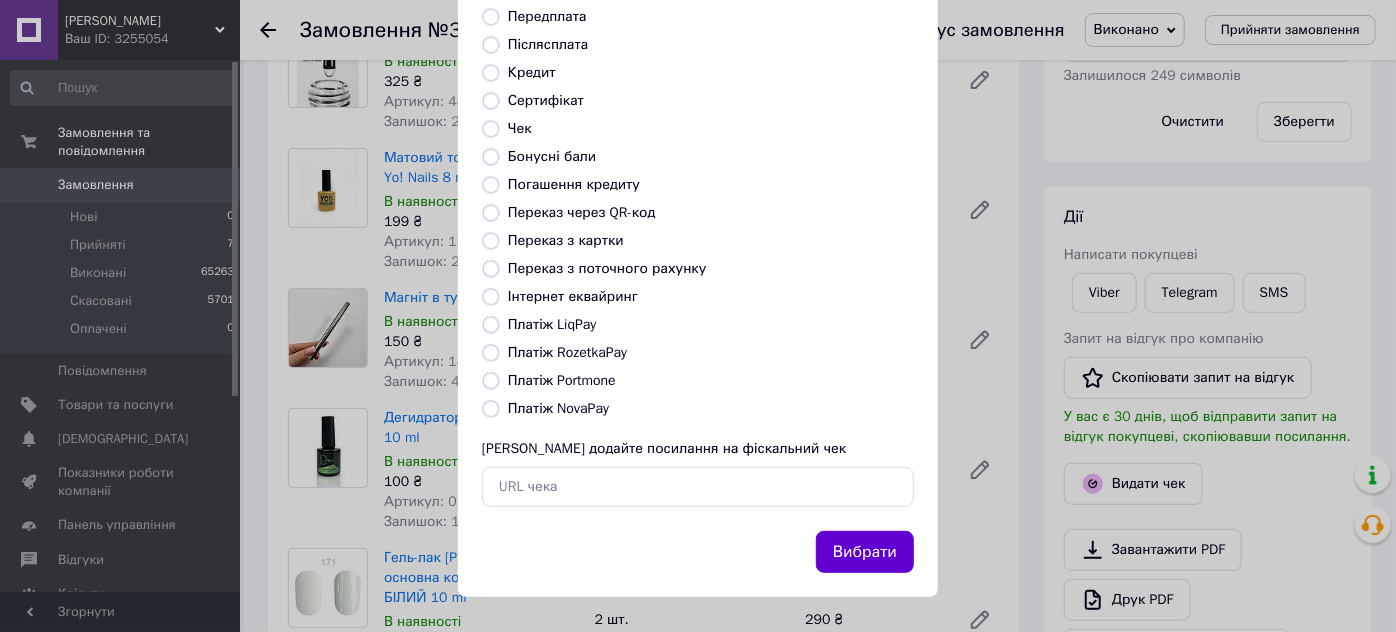 click on "Вибрати" at bounding box center (865, 552) 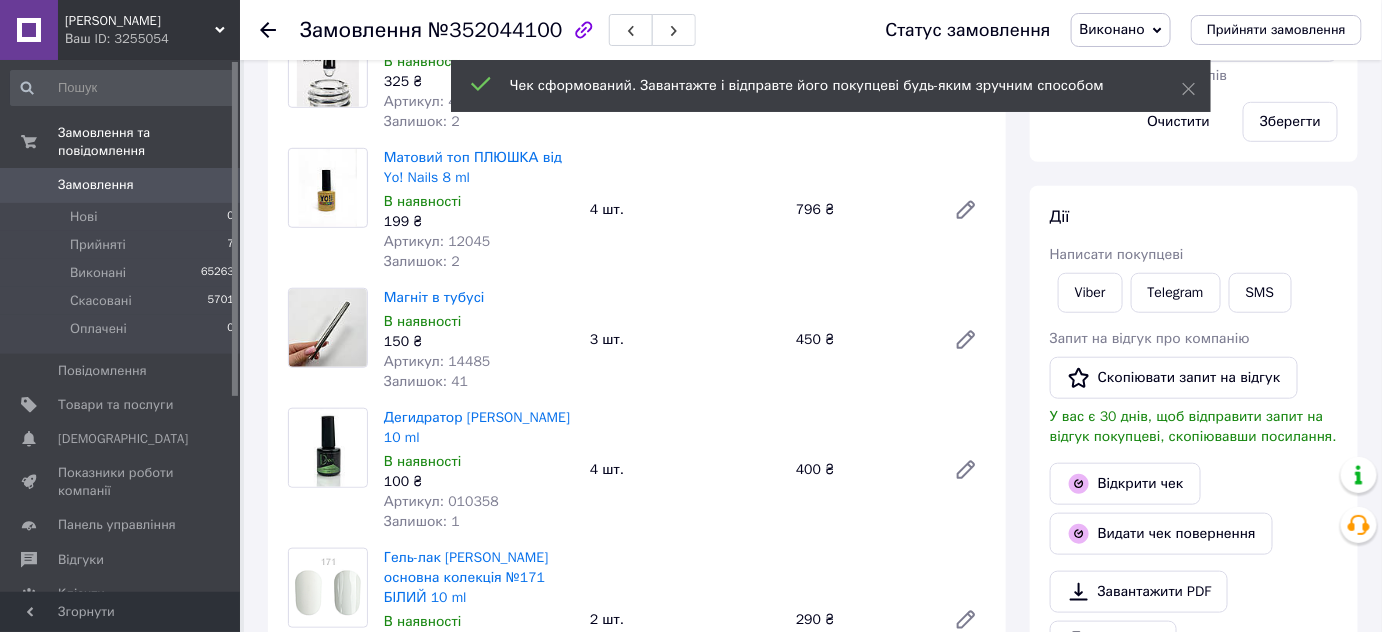 click 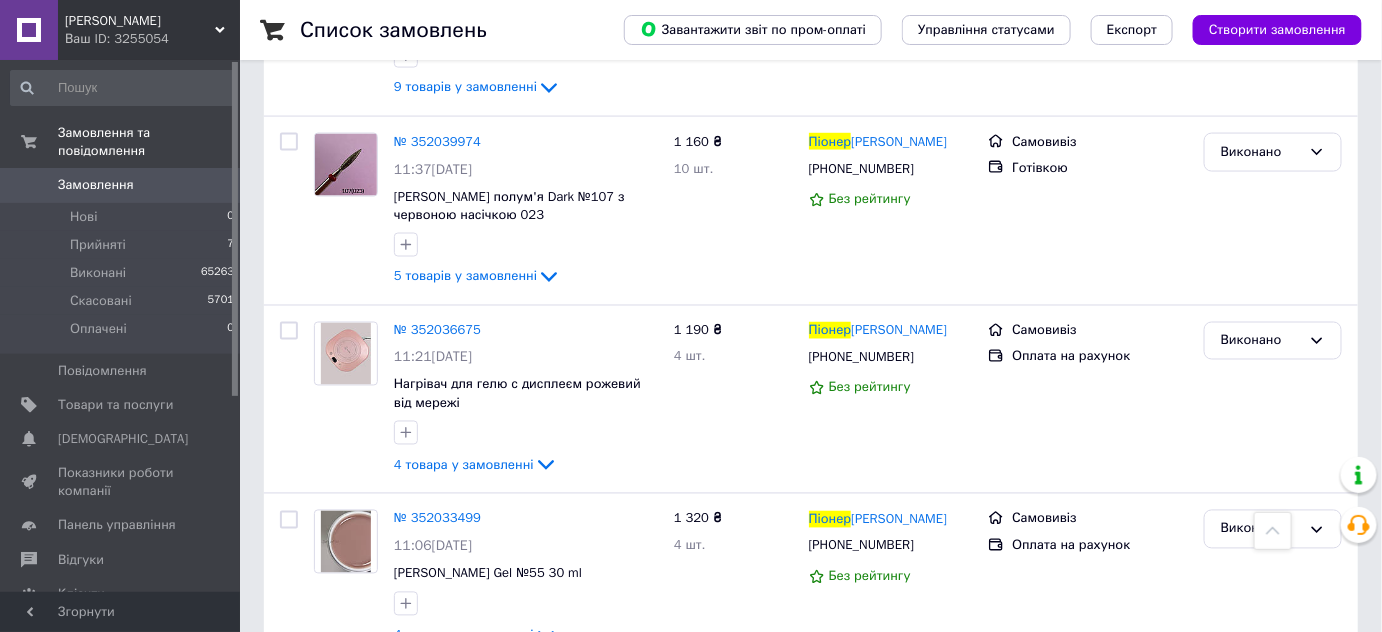 scroll, scrollTop: 1090, scrollLeft: 0, axis: vertical 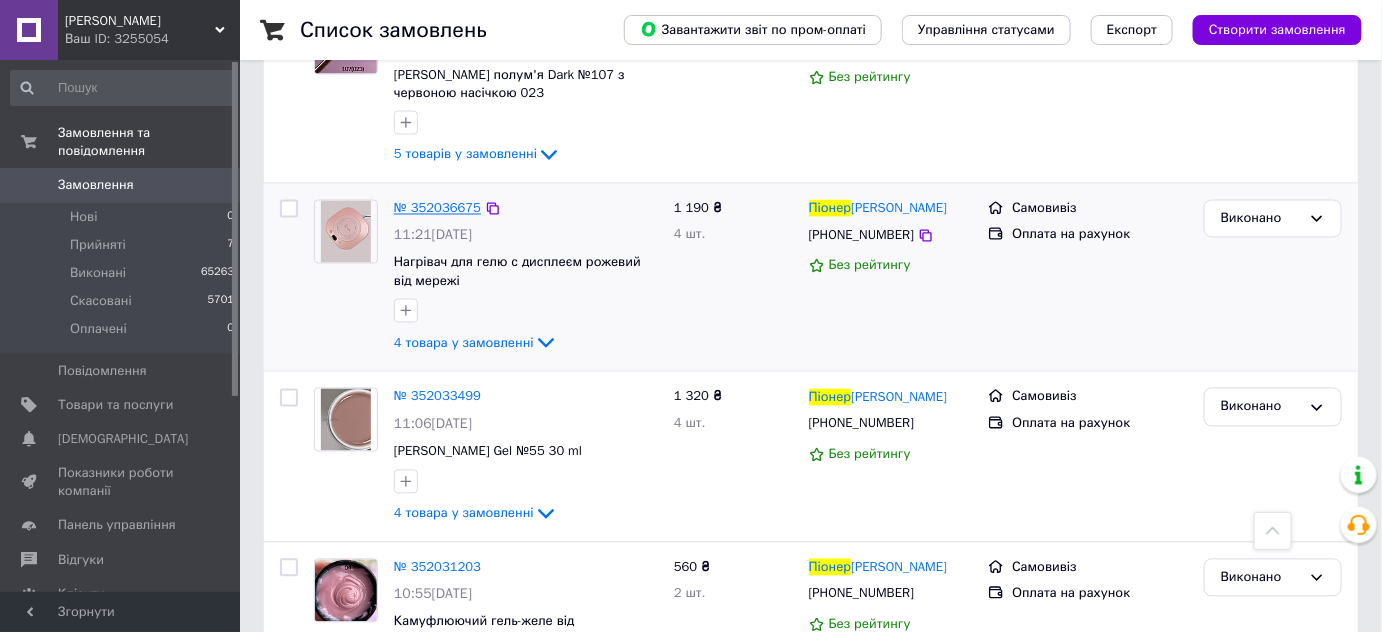 click on "№ 352036675" at bounding box center [437, 208] 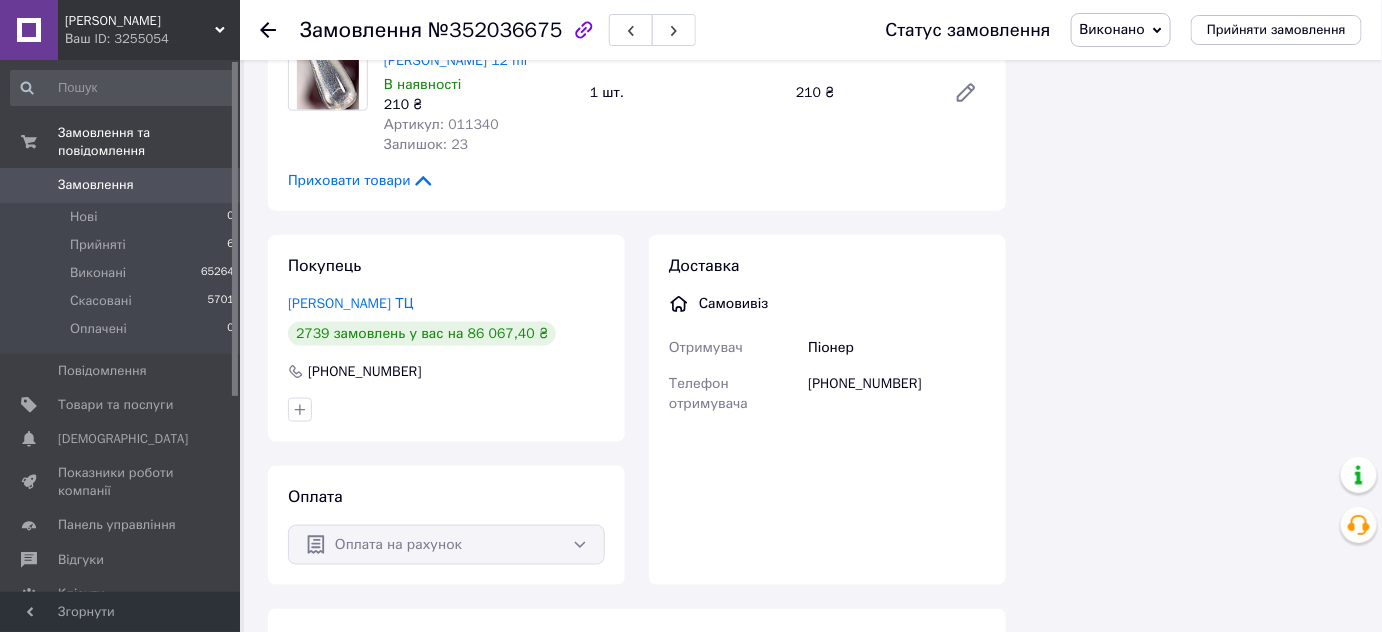 scroll, scrollTop: 1090, scrollLeft: 0, axis: vertical 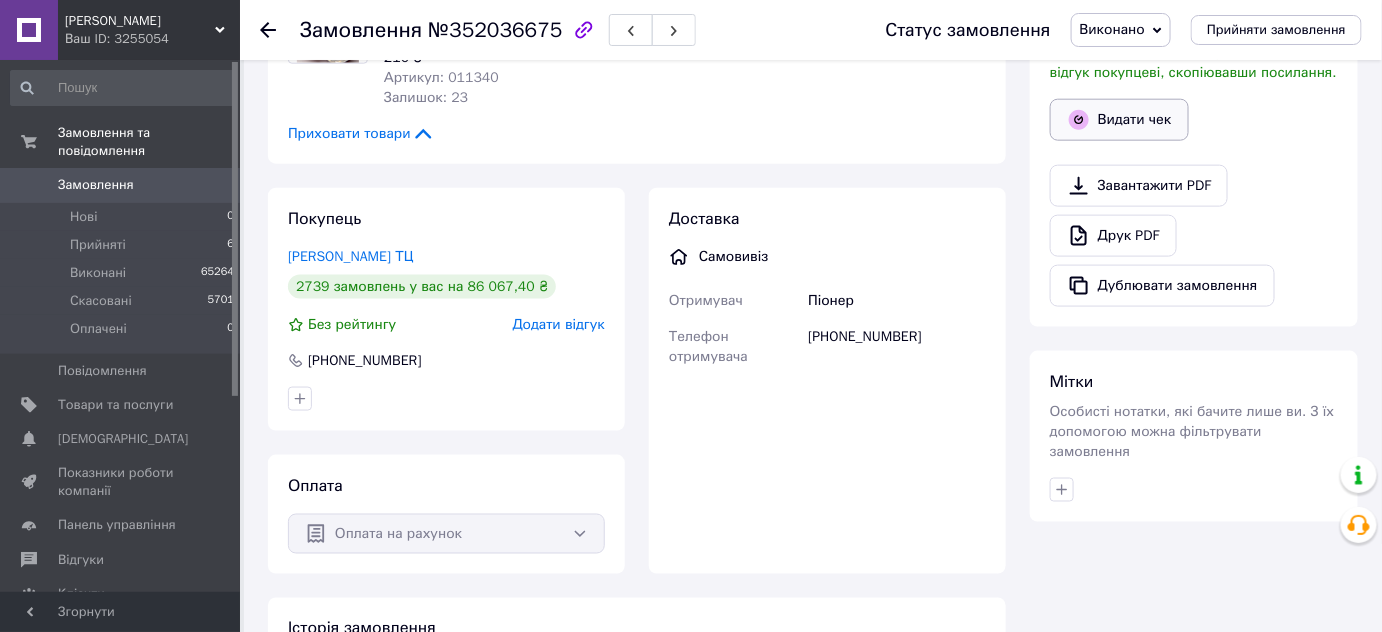 click 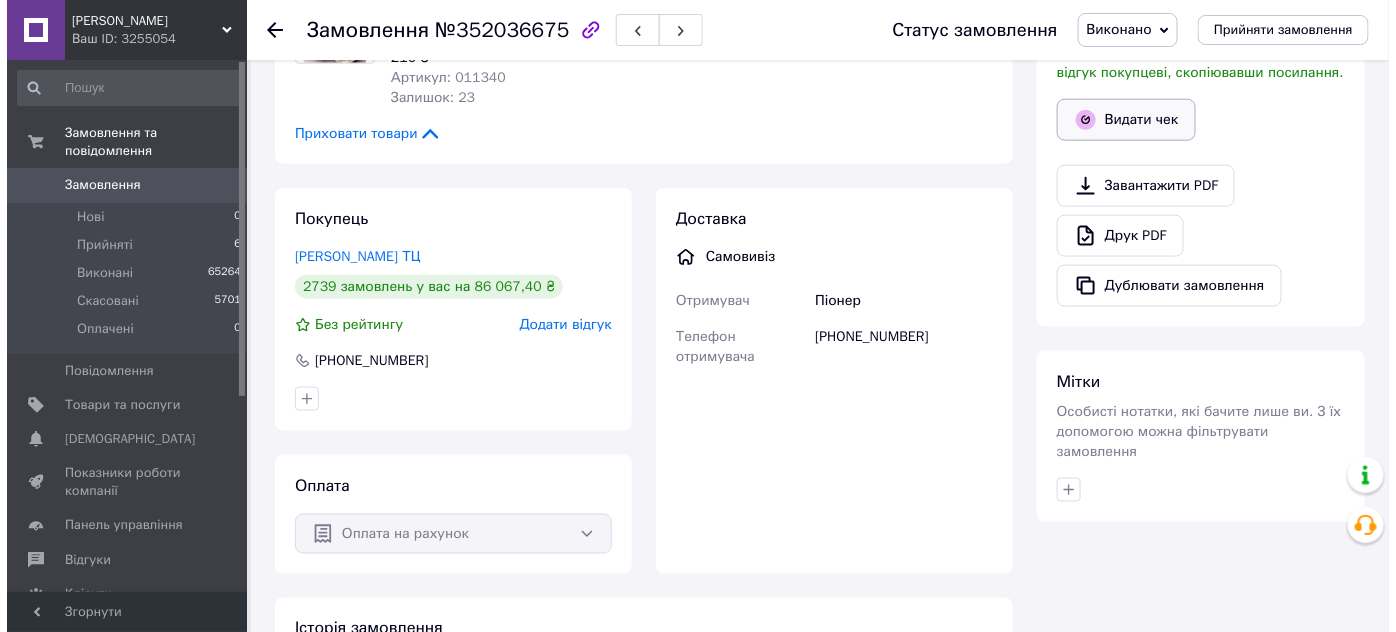 scroll, scrollTop: 707, scrollLeft: 0, axis: vertical 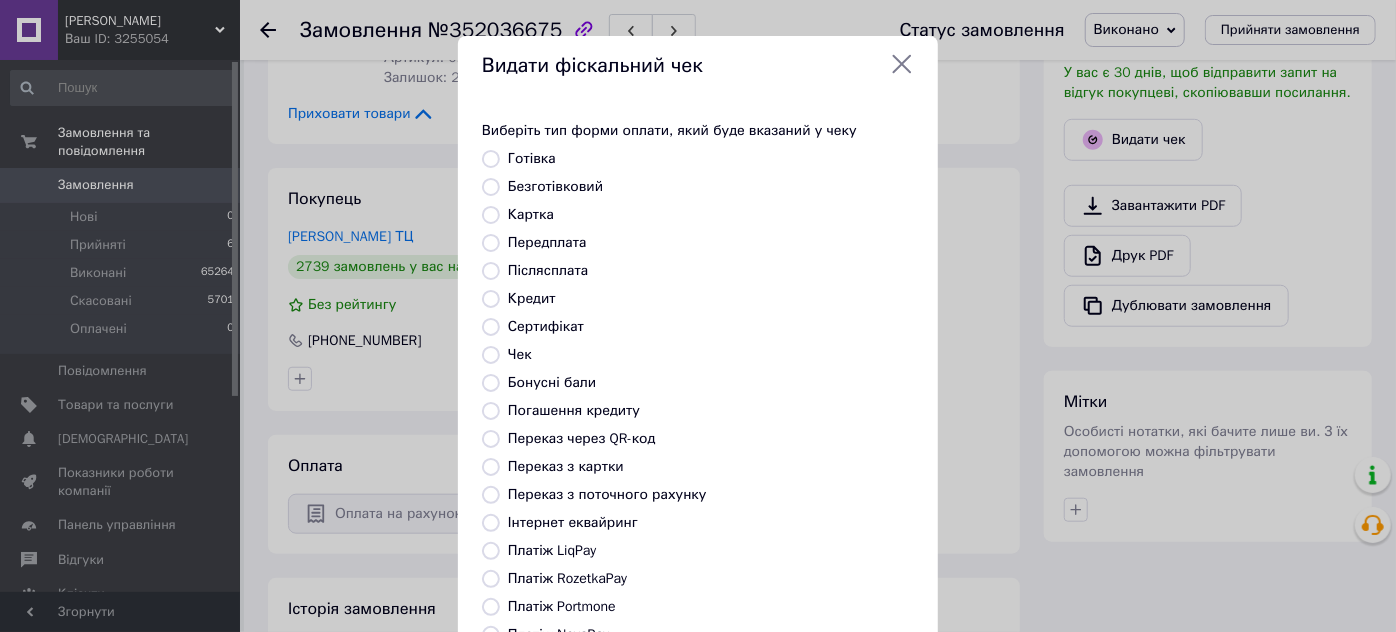 click on "Картка" at bounding box center [491, 215] 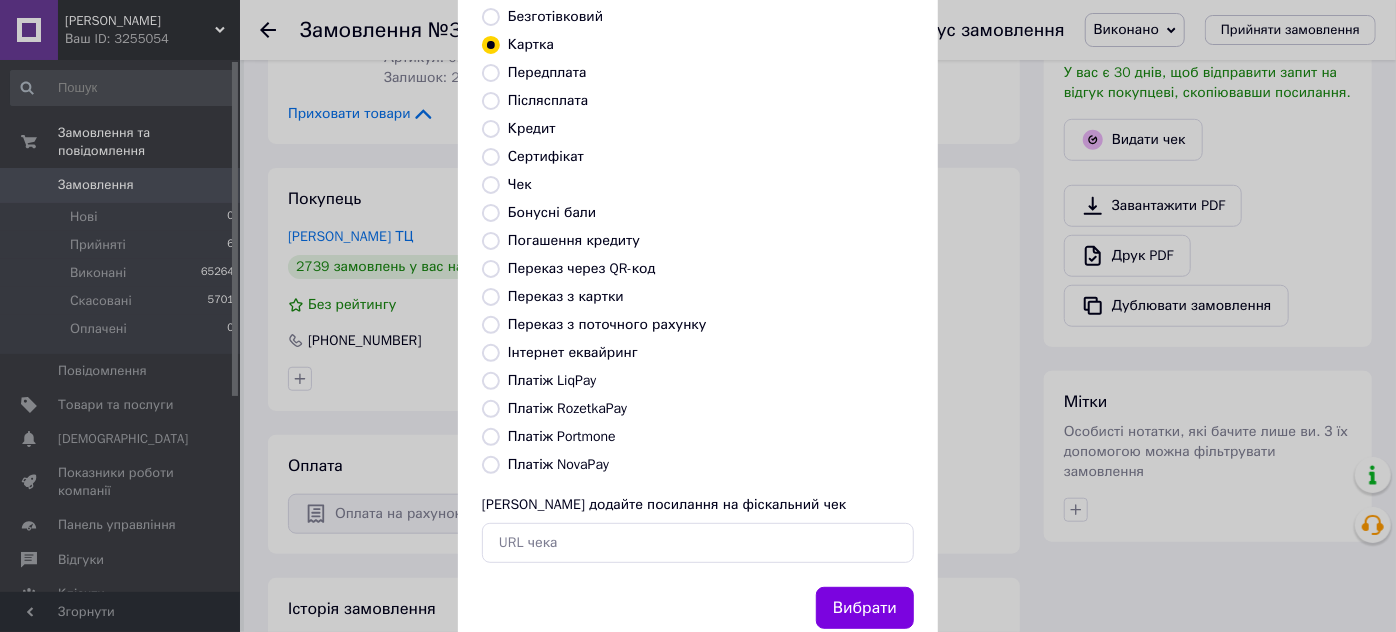 scroll, scrollTop: 181, scrollLeft: 0, axis: vertical 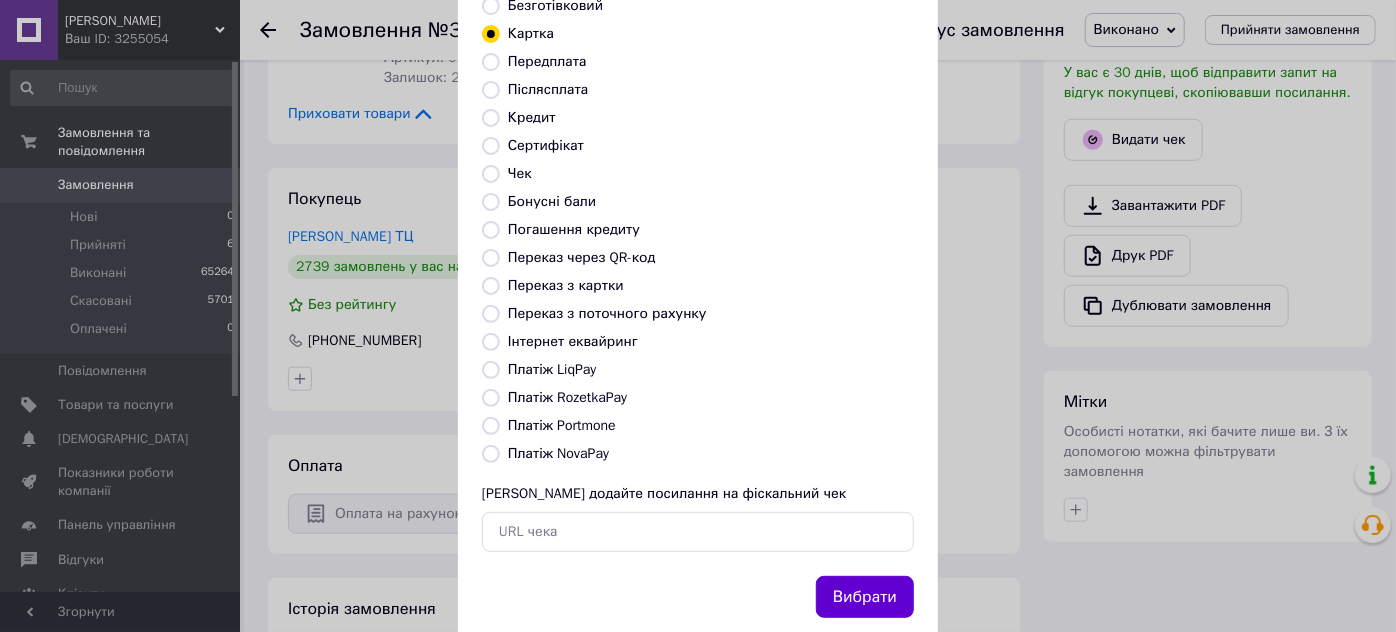 click on "Вибрати" at bounding box center (865, 597) 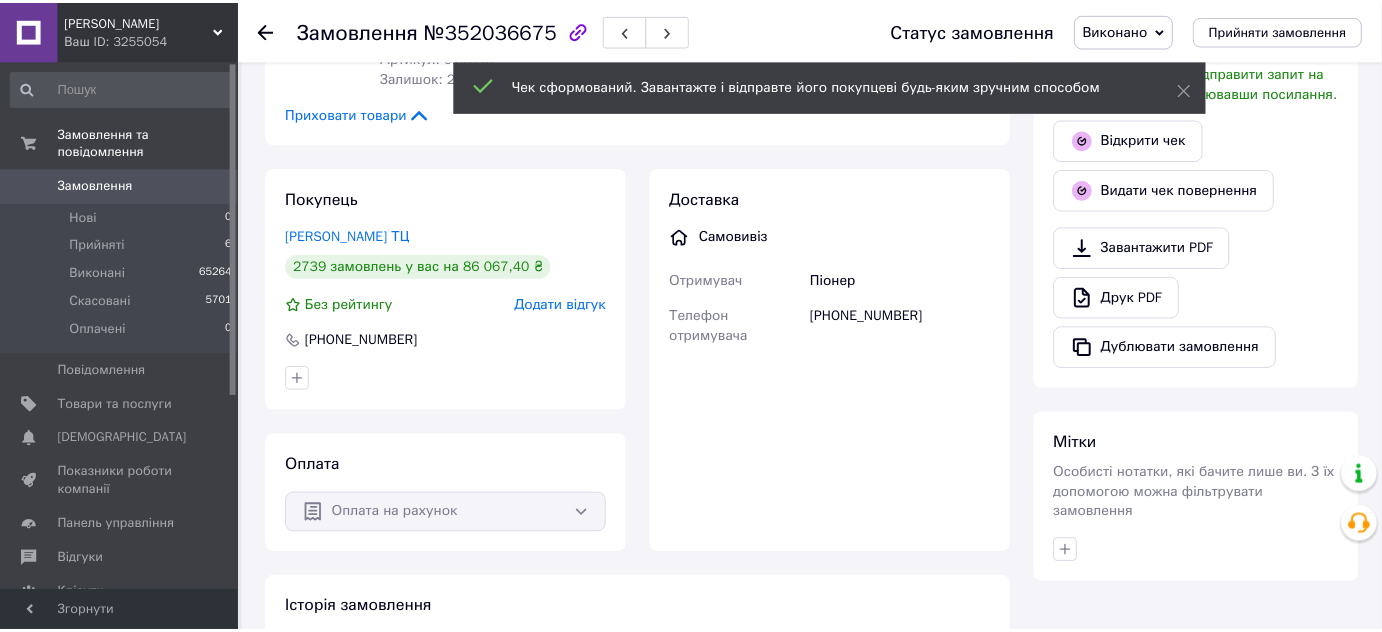 scroll, scrollTop: 727, scrollLeft: 0, axis: vertical 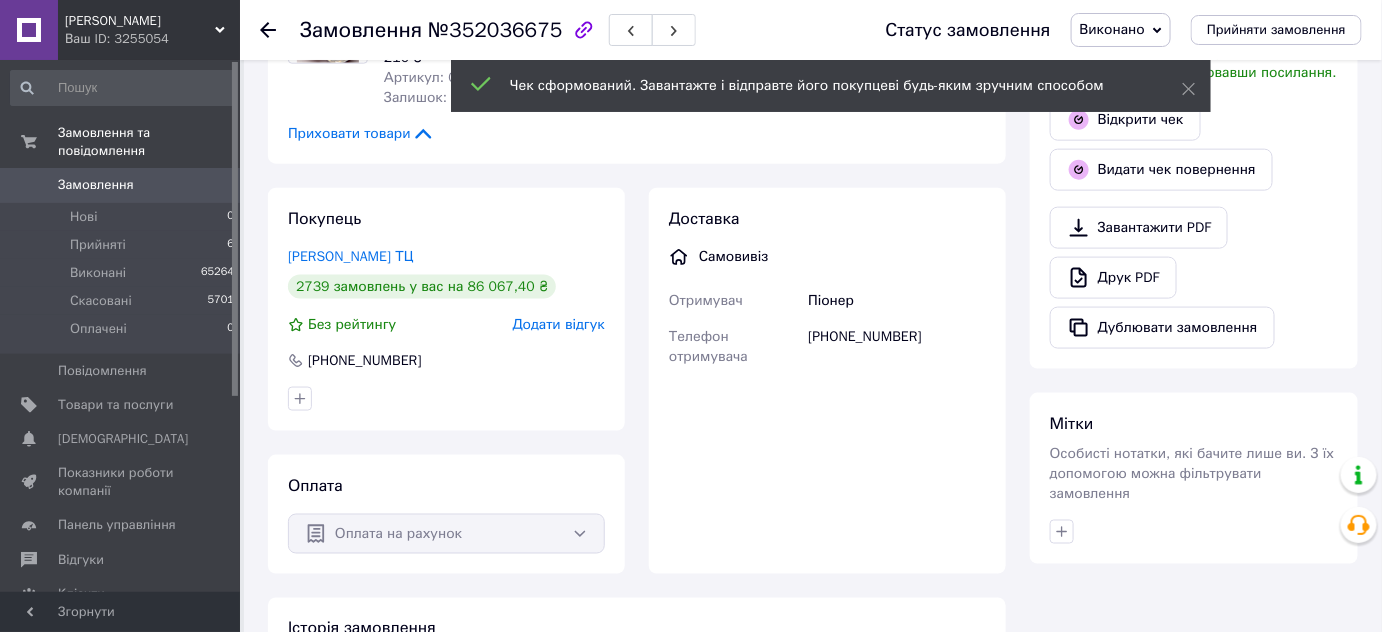 click 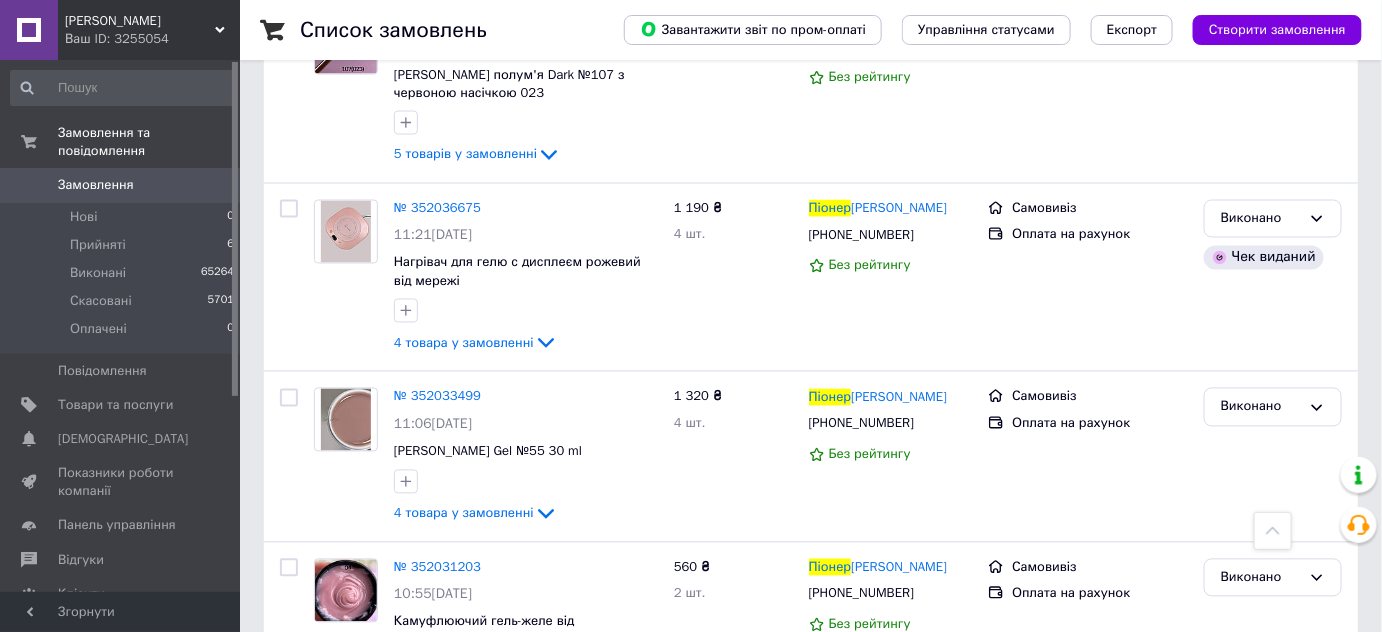 scroll, scrollTop: 1177, scrollLeft: 0, axis: vertical 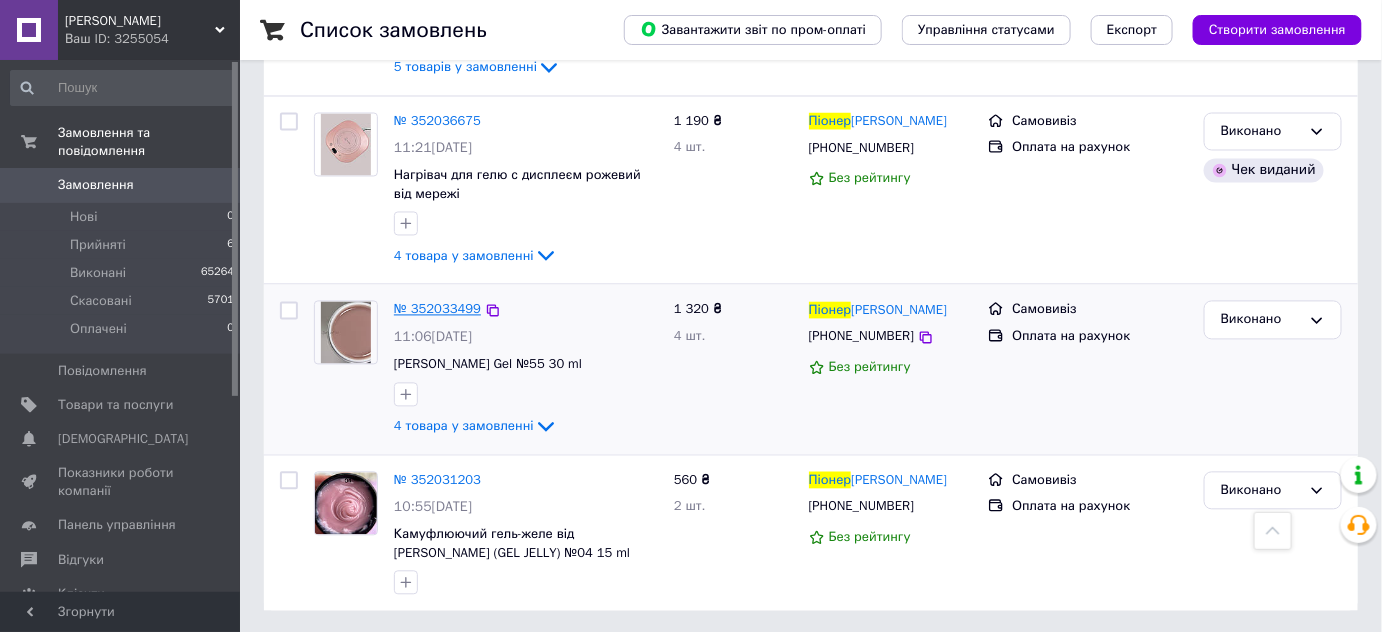 click on "№ 352033499" at bounding box center (437, 309) 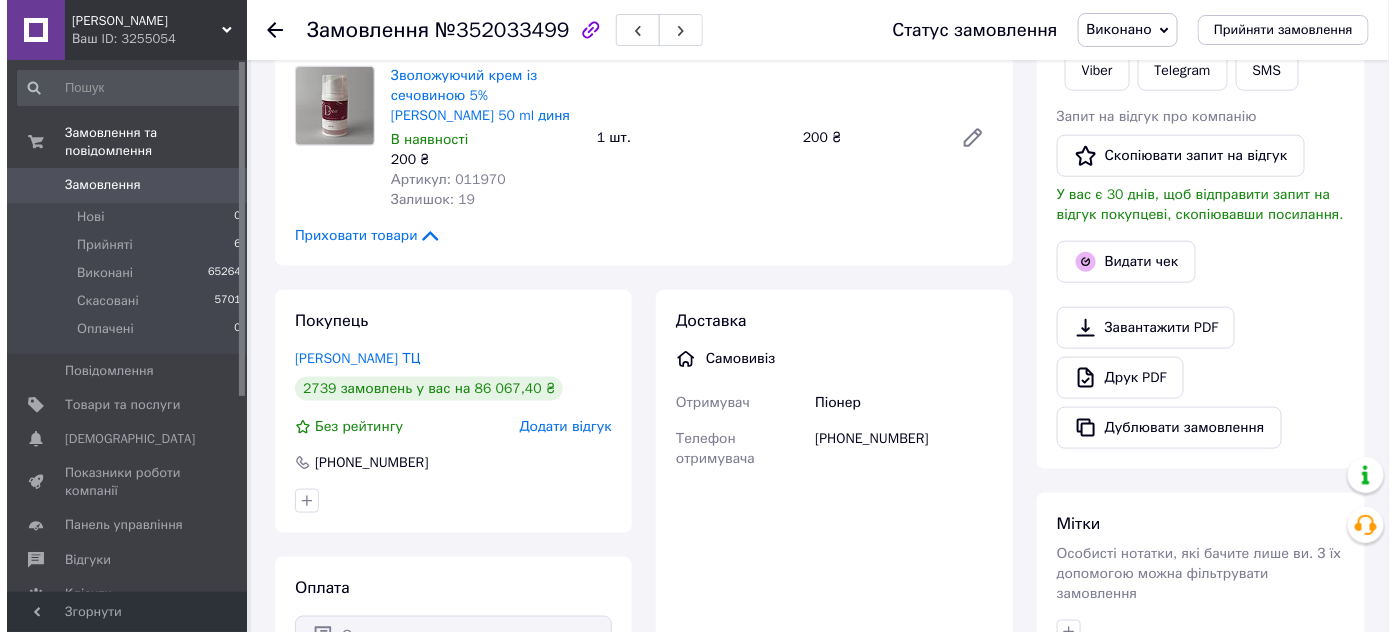scroll, scrollTop: 578, scrollLeft: 0, axis: vertical 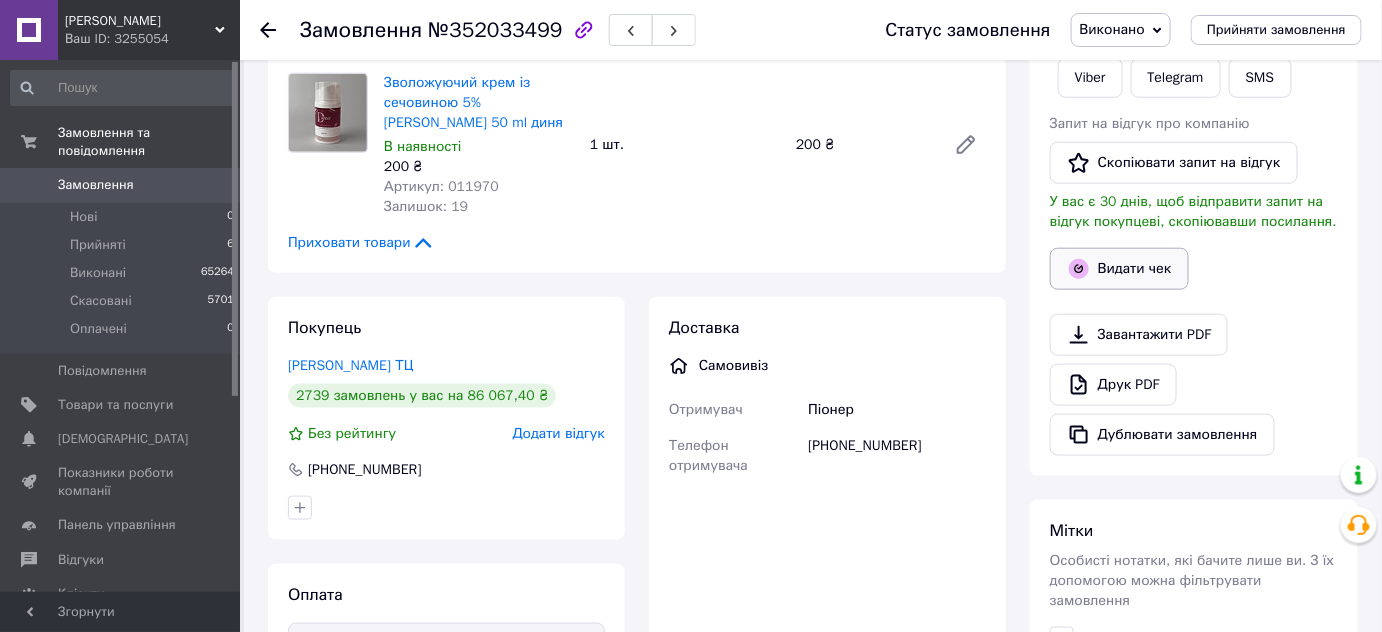 click on "Видати чек" at bounding box center [1119, 269] 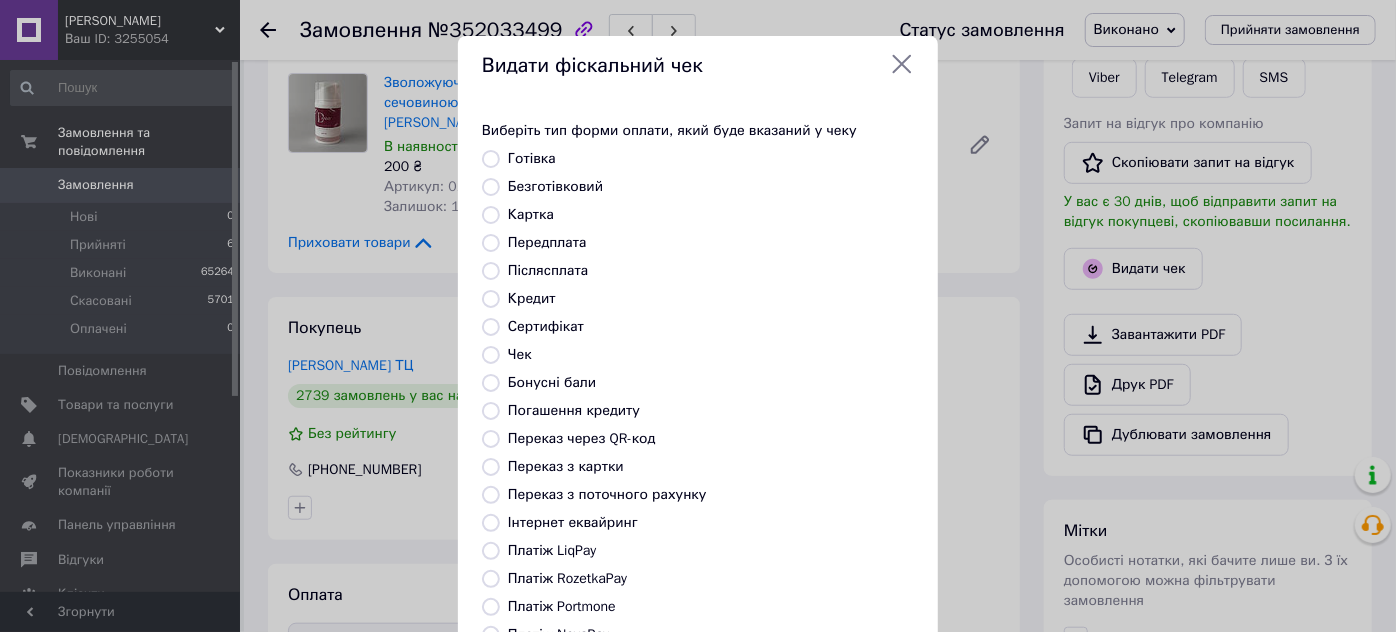click on "Картка" at bounding box center [491, 215] 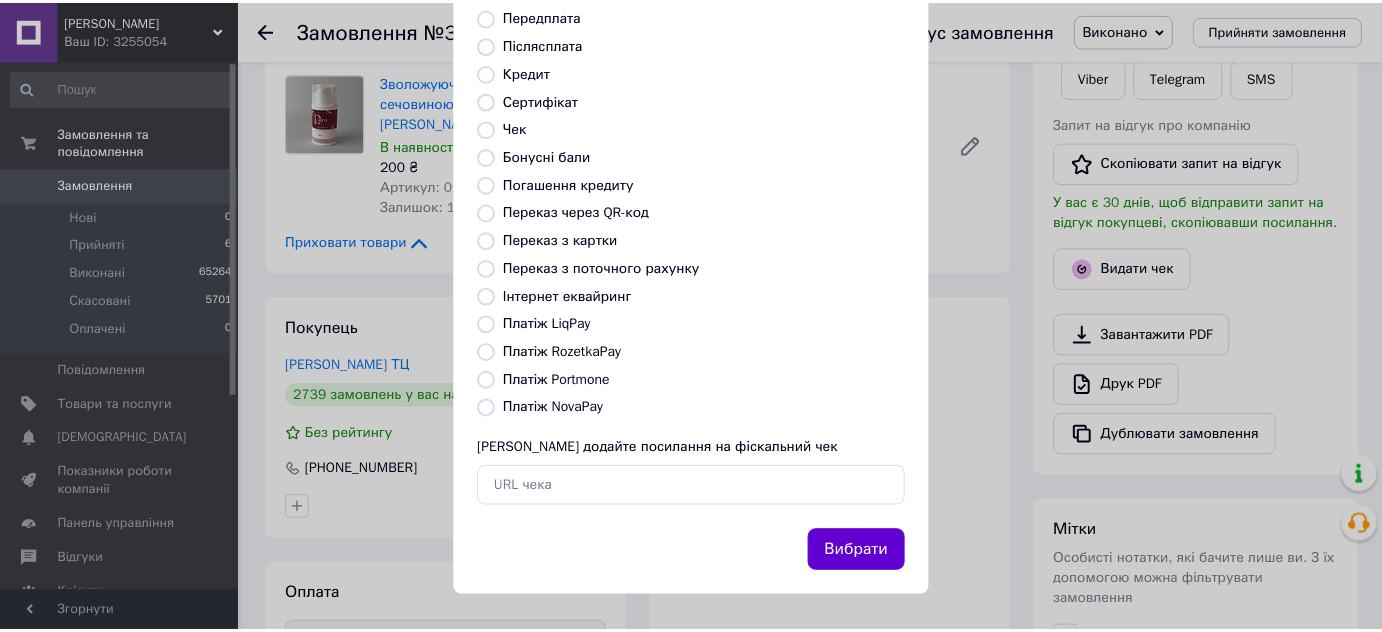 scroll, scrollTop: 226, scrollLeft: 0, axis: vertical 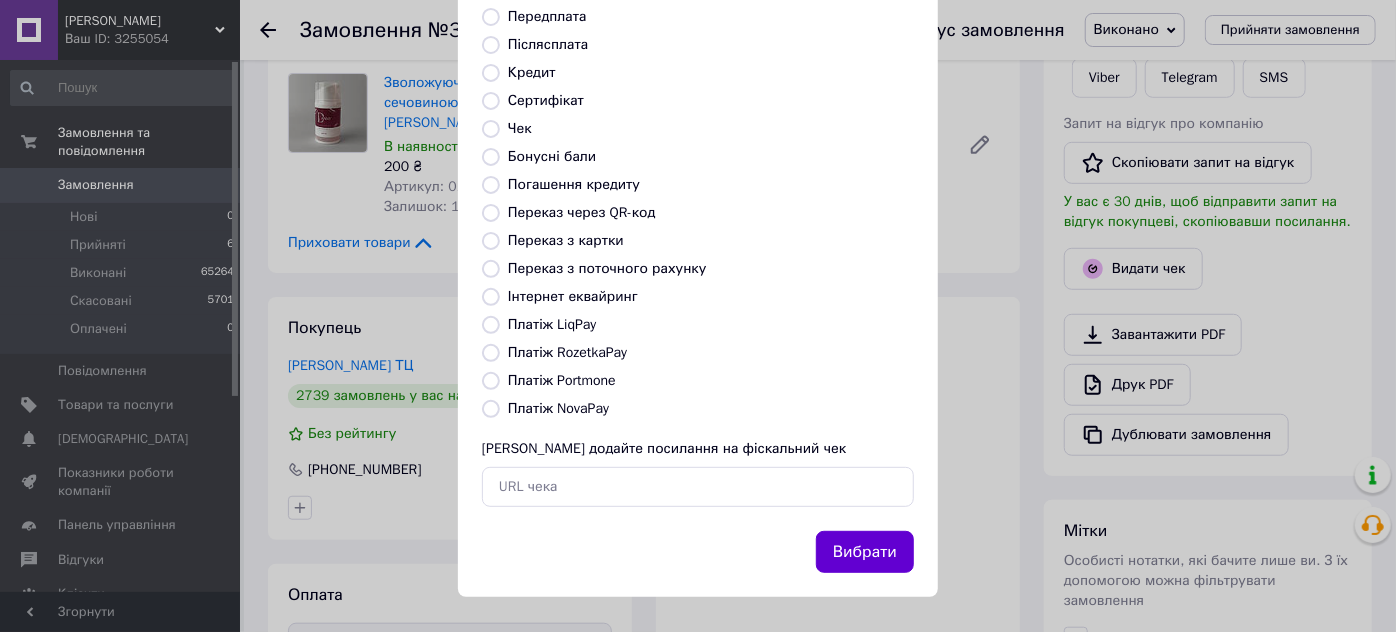 click on "Вибрати" at bounding box center [865, 552] 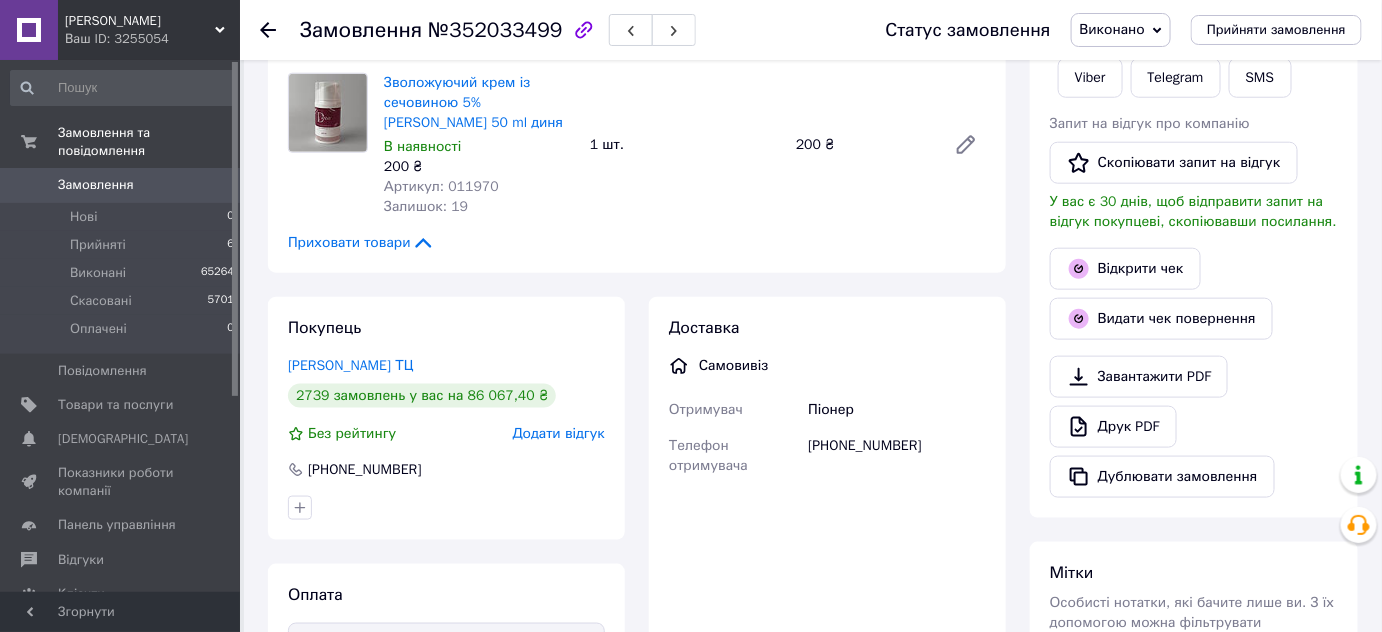 click 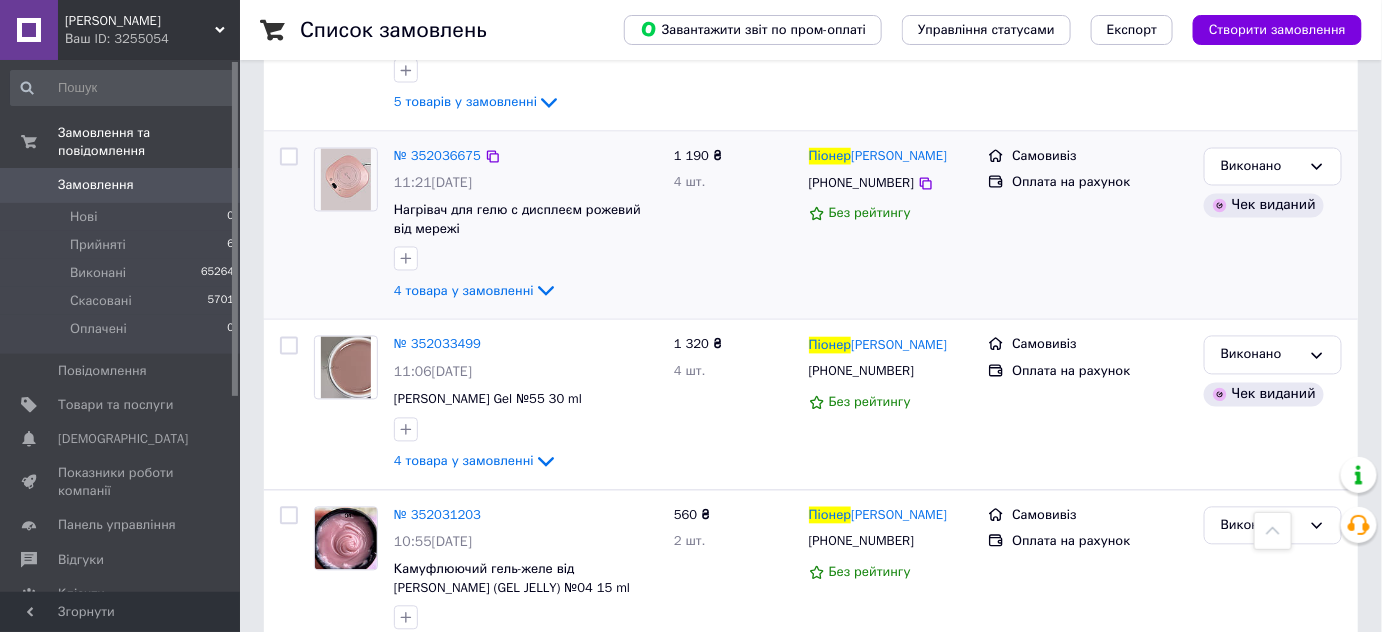 scroll, scrollTop: 1177, scrollLeft: 0, axis: vertical 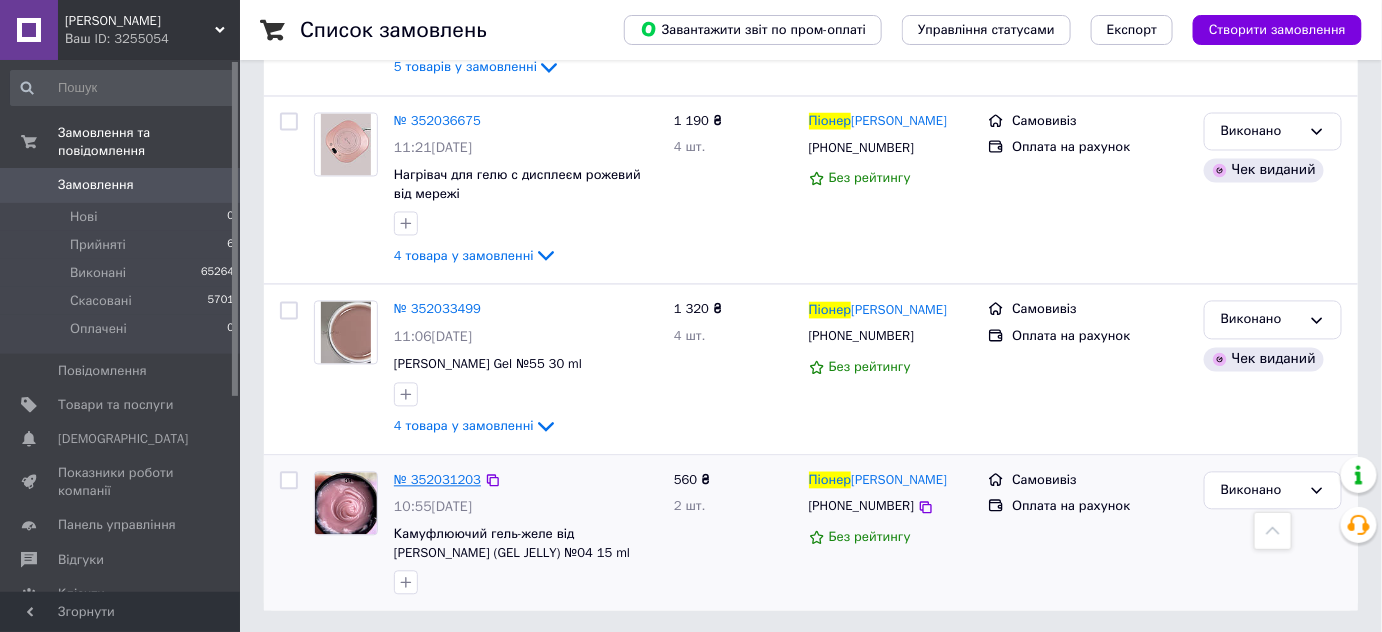 click on "№ 352031203" at bounding box center (437, 480) 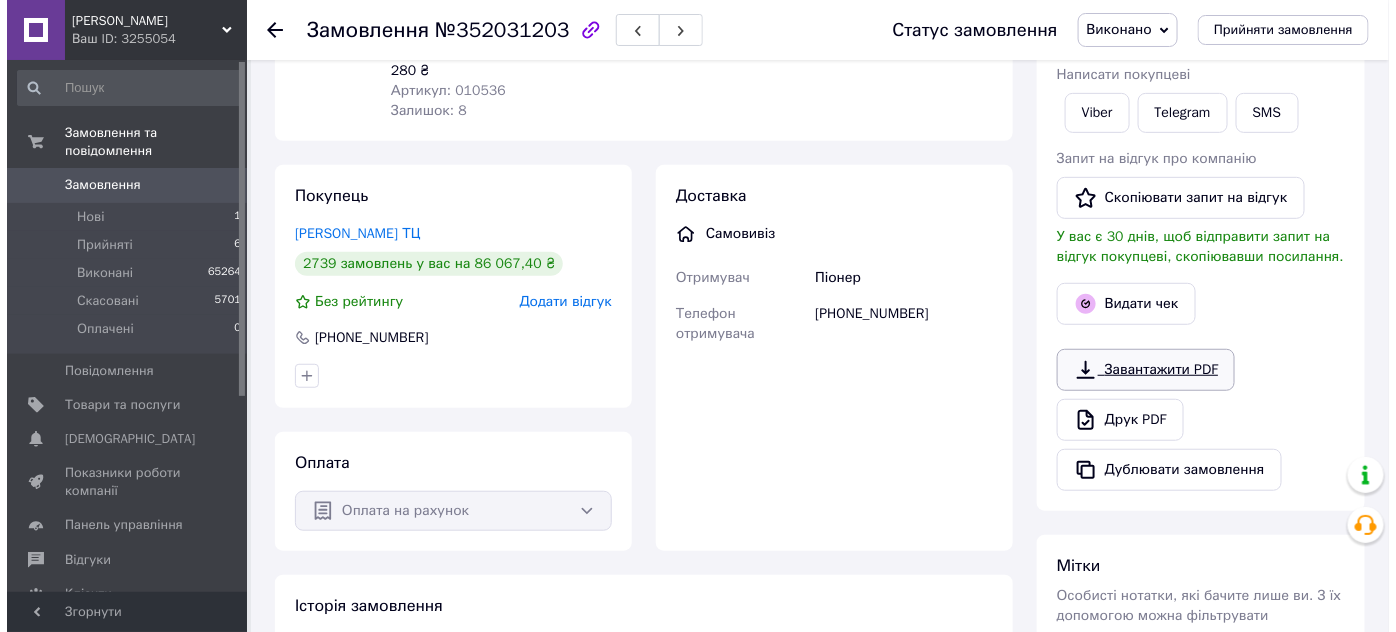 scroll, scrollTop: 253, scrollLeft: 0, axis: vertical 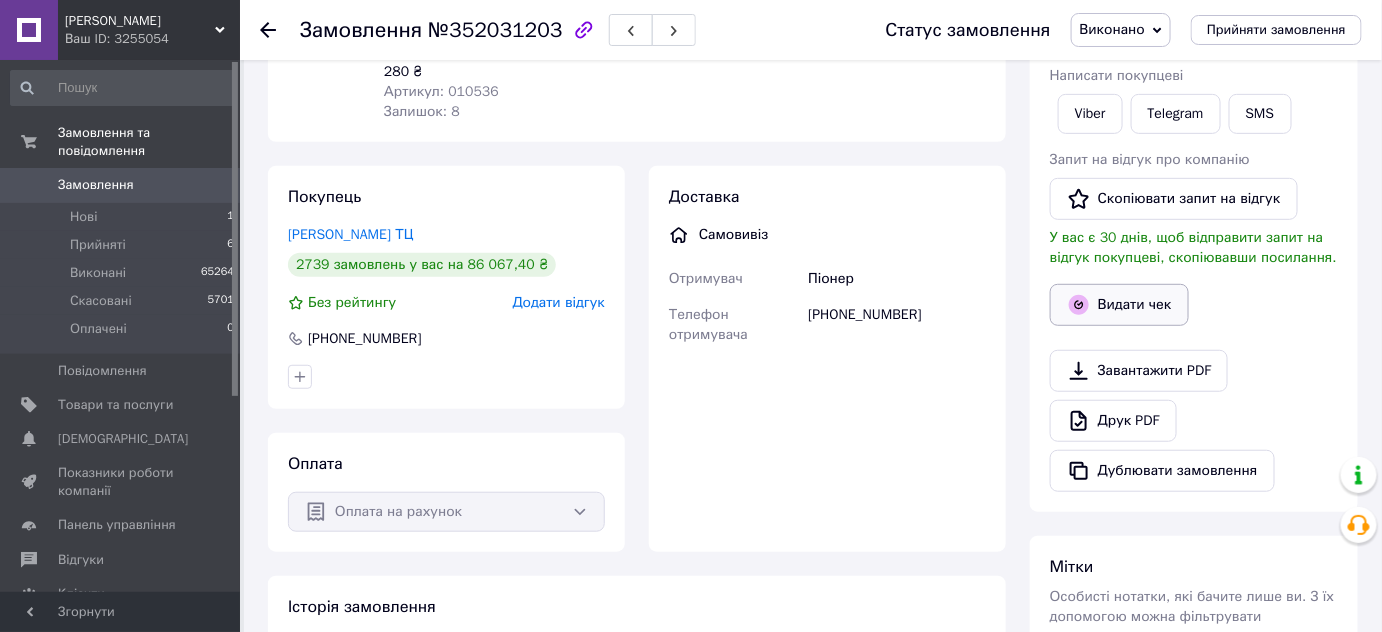 click on "Видати чек" at bounding box center [1119, 305] 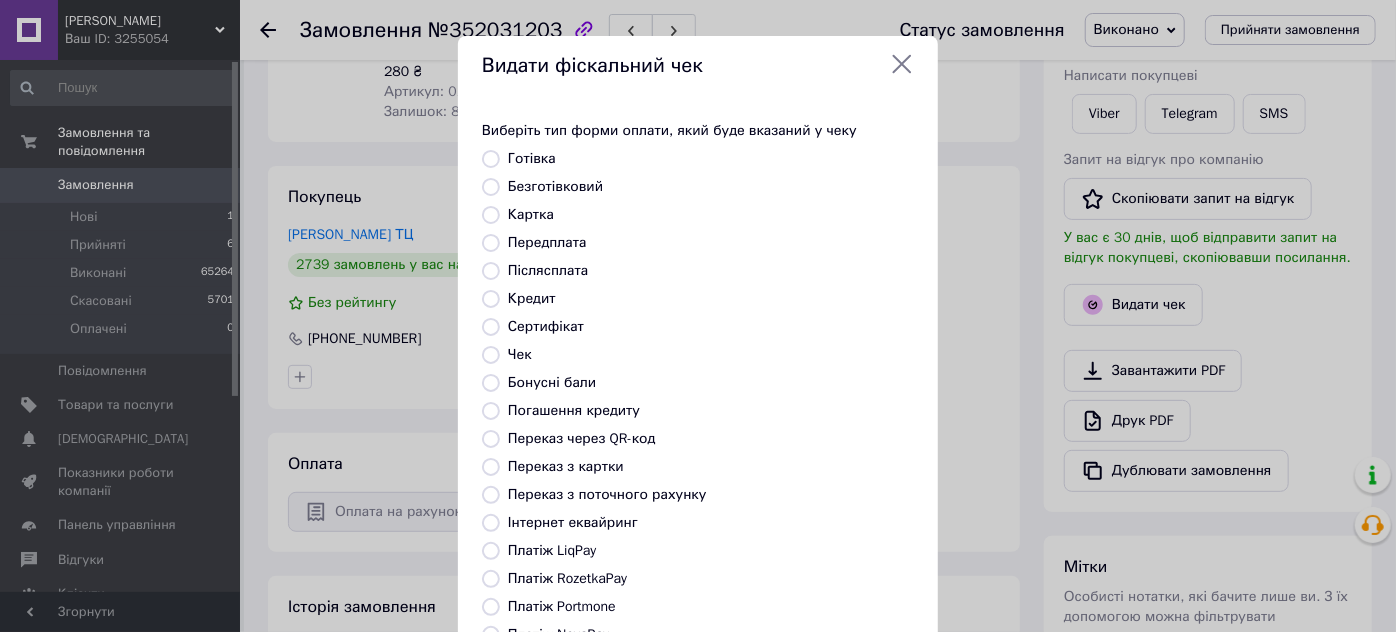 click on "Картка" at bounding box center [491, 215] 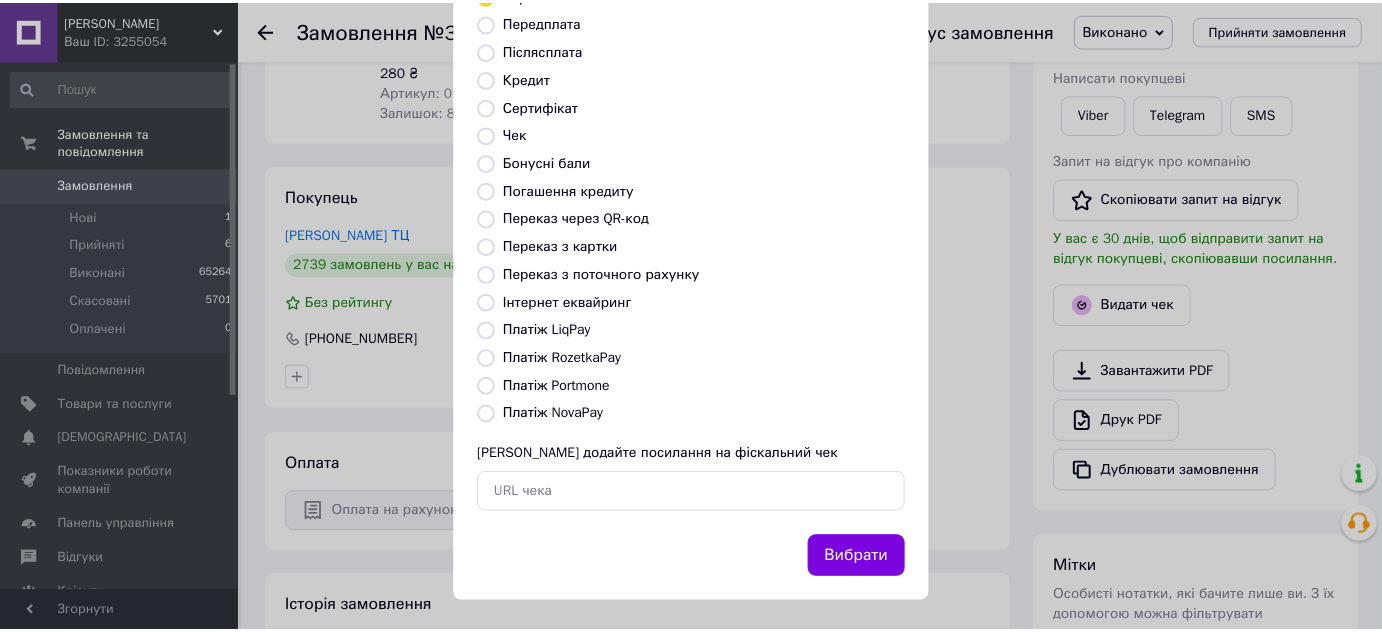scroll, scrollTop: 226, scrollLeft: 0, axis: vertical 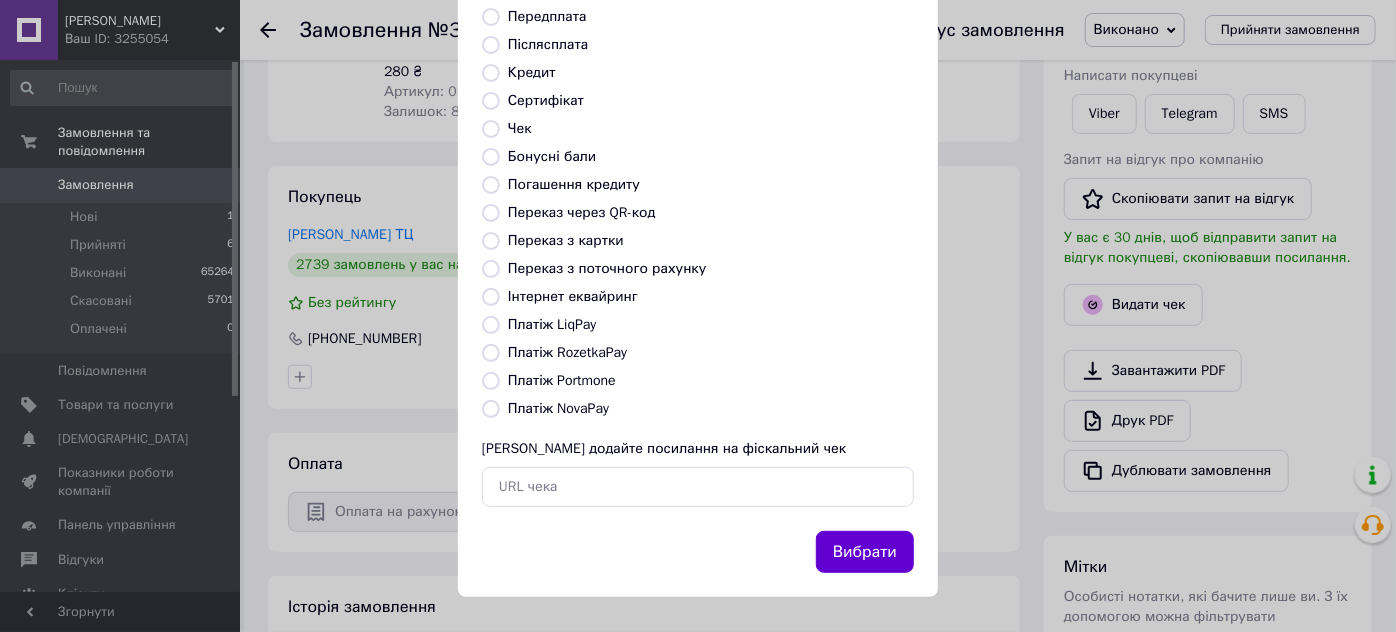 click on "Вибрати" at bounding box center [865, 552] 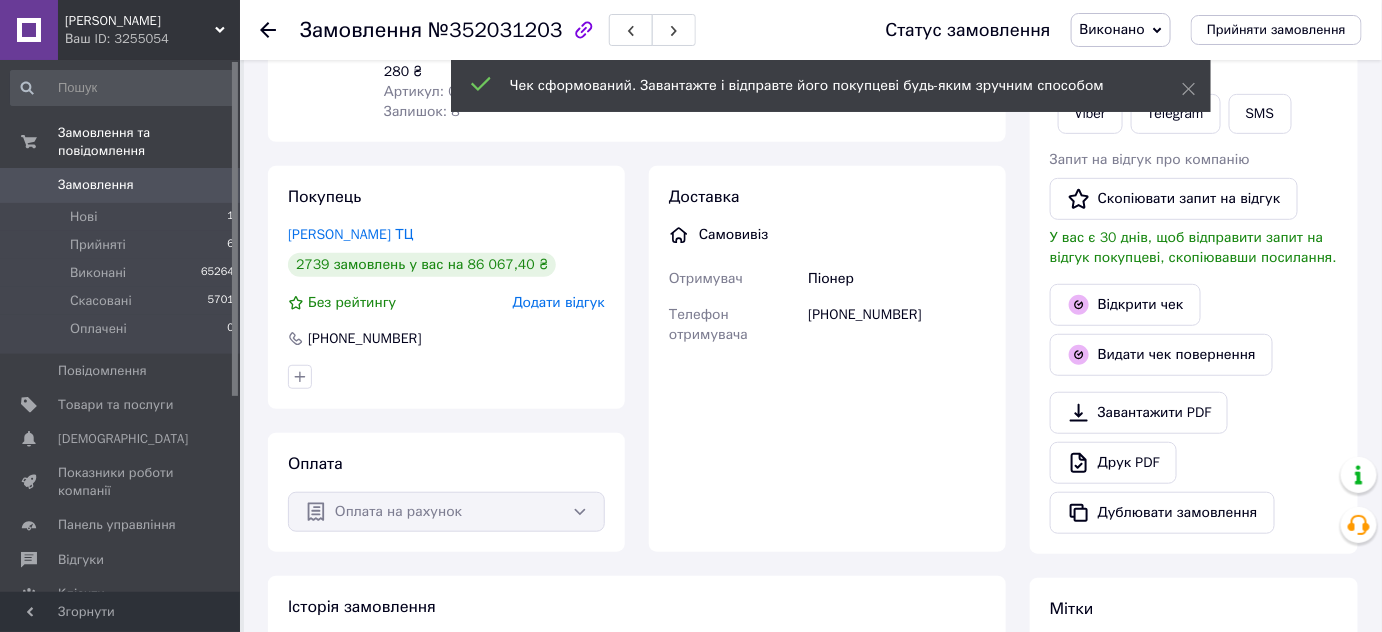 click at bounding box center (268, 30) 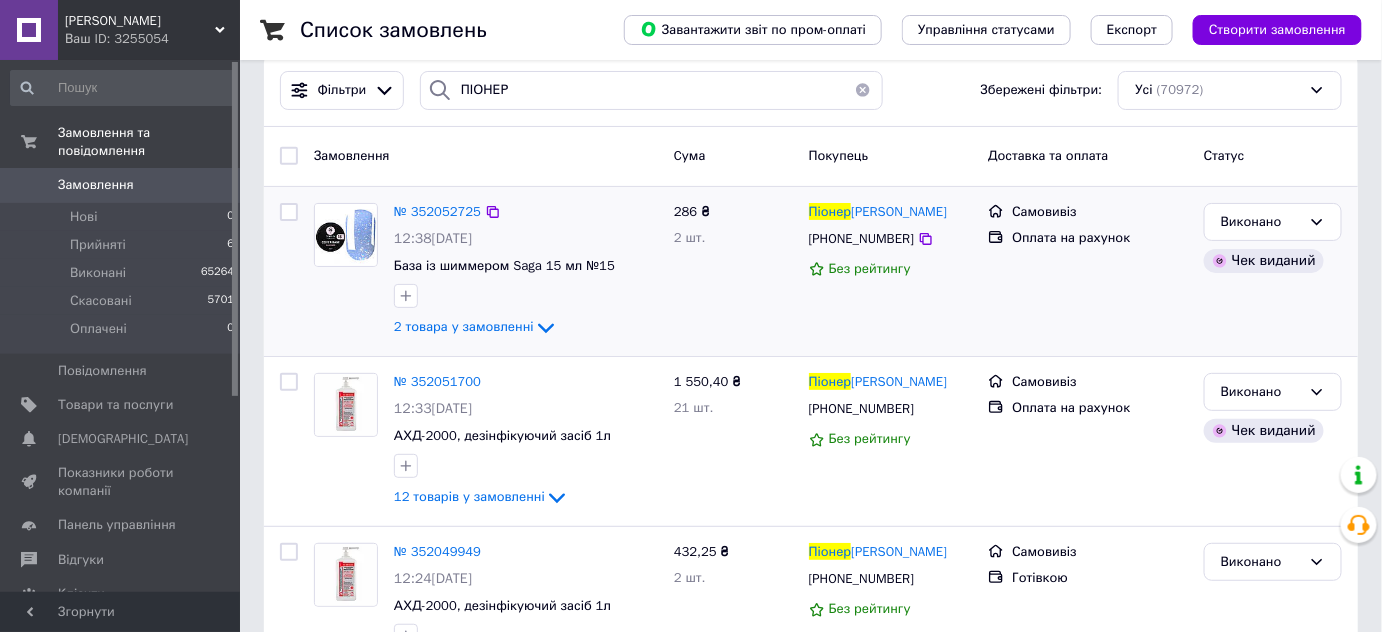 scroll, scrollTop: 0, scrollLeft: 0, axis: both 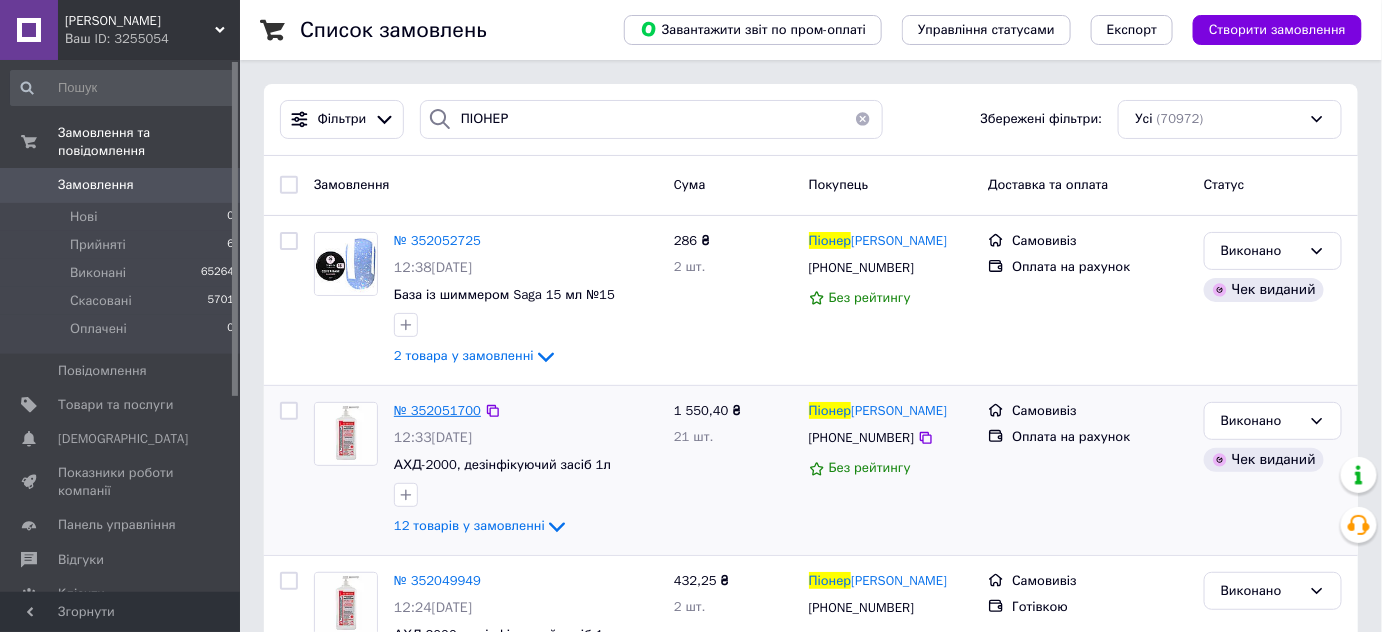 click on "№ 352051700" at bounding box center (437, 410) 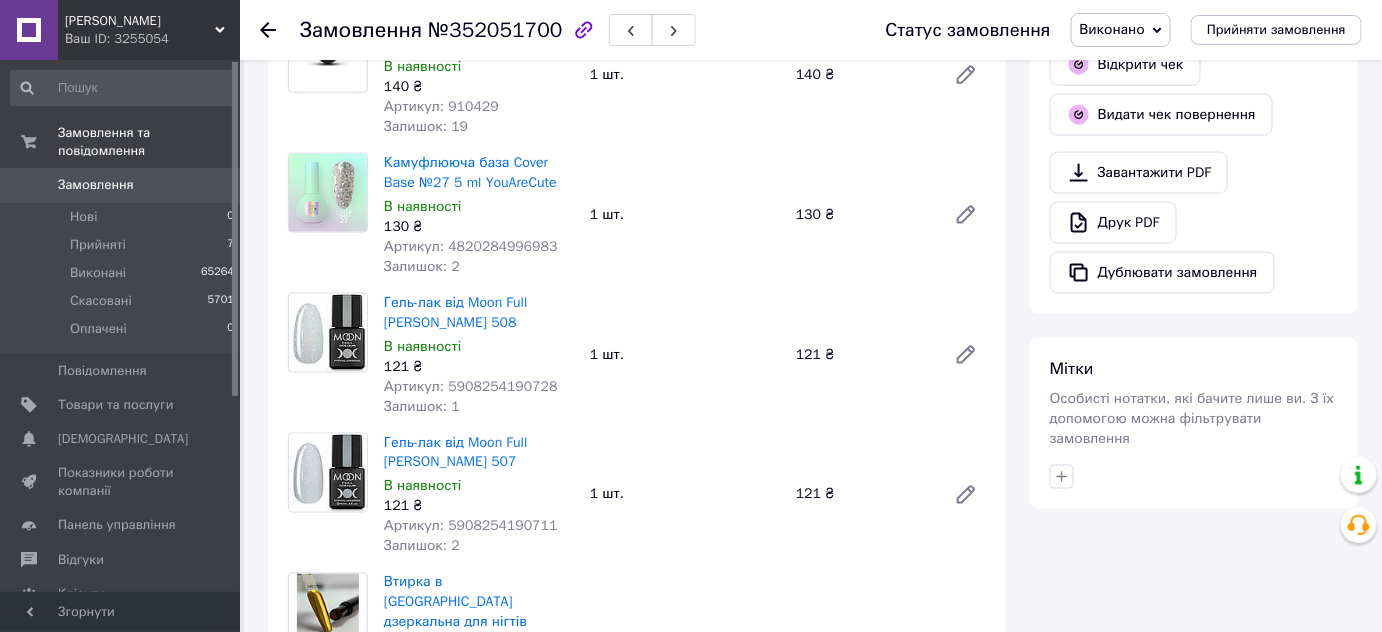scroll, scrollTop: 727, scrollLeft: 0, axis: vertical 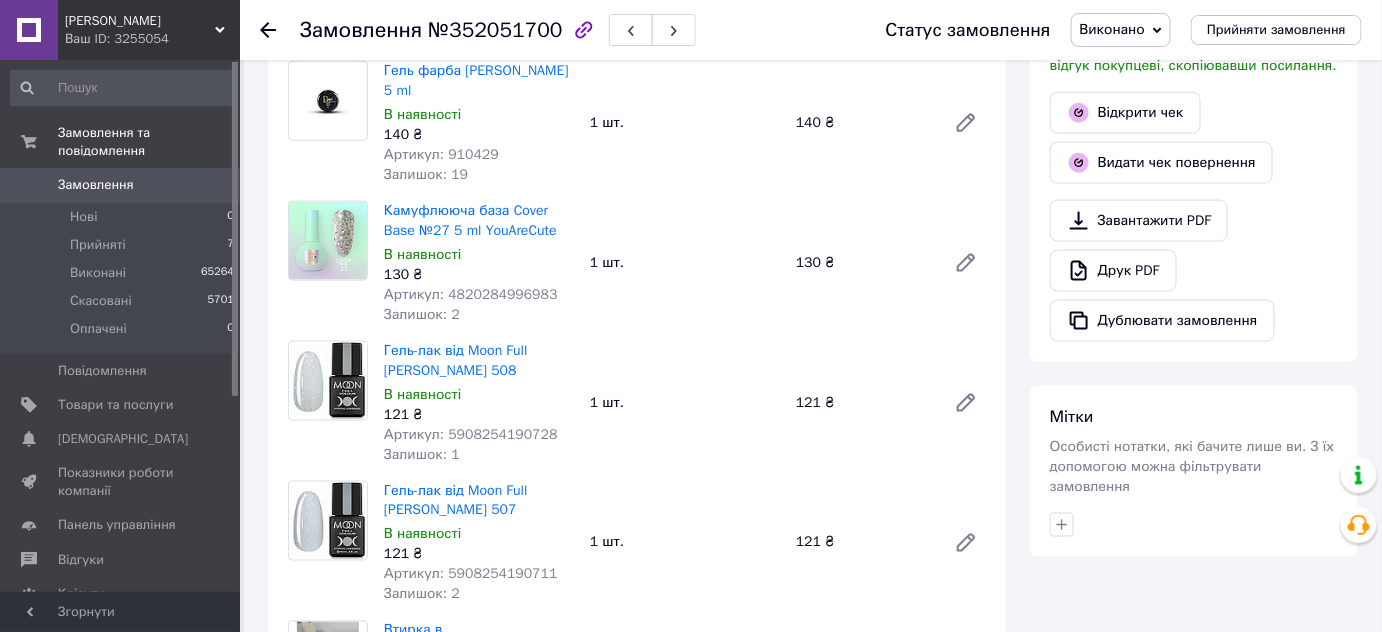 click 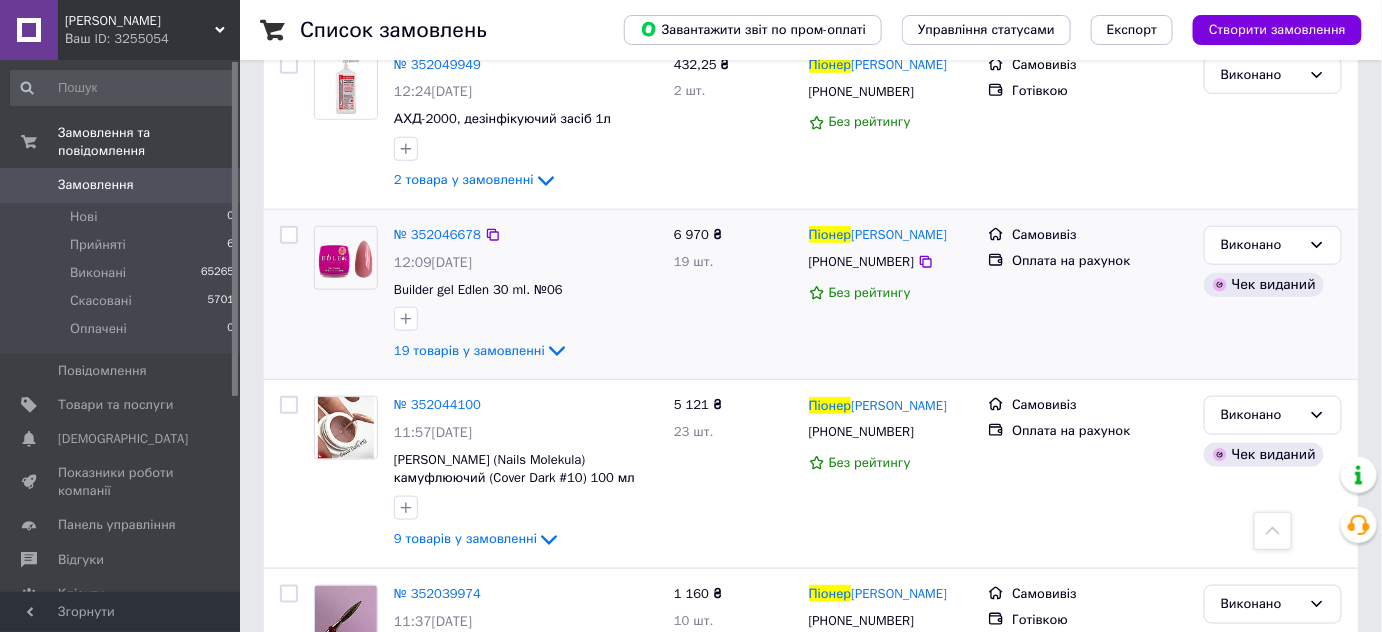 scroll, scrollTop: 545, scrollLeft: 0, axis: vertical 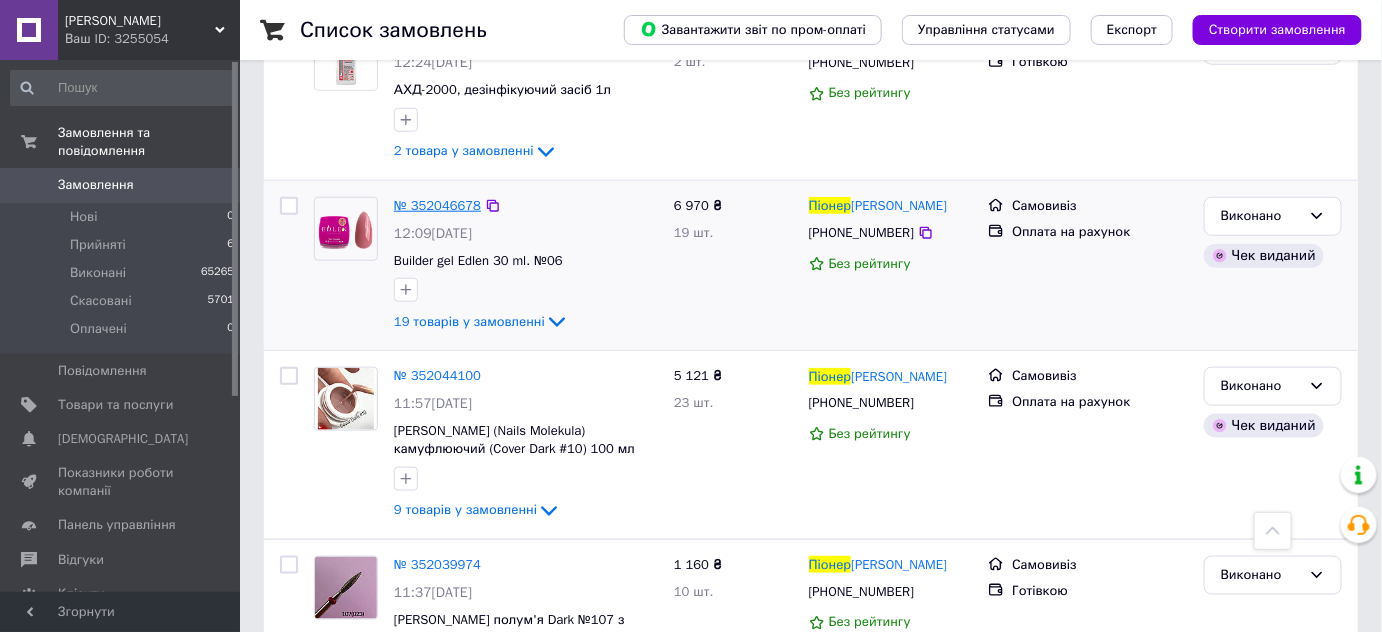 click on "№ 352046678" at bounding box center (437, 205) 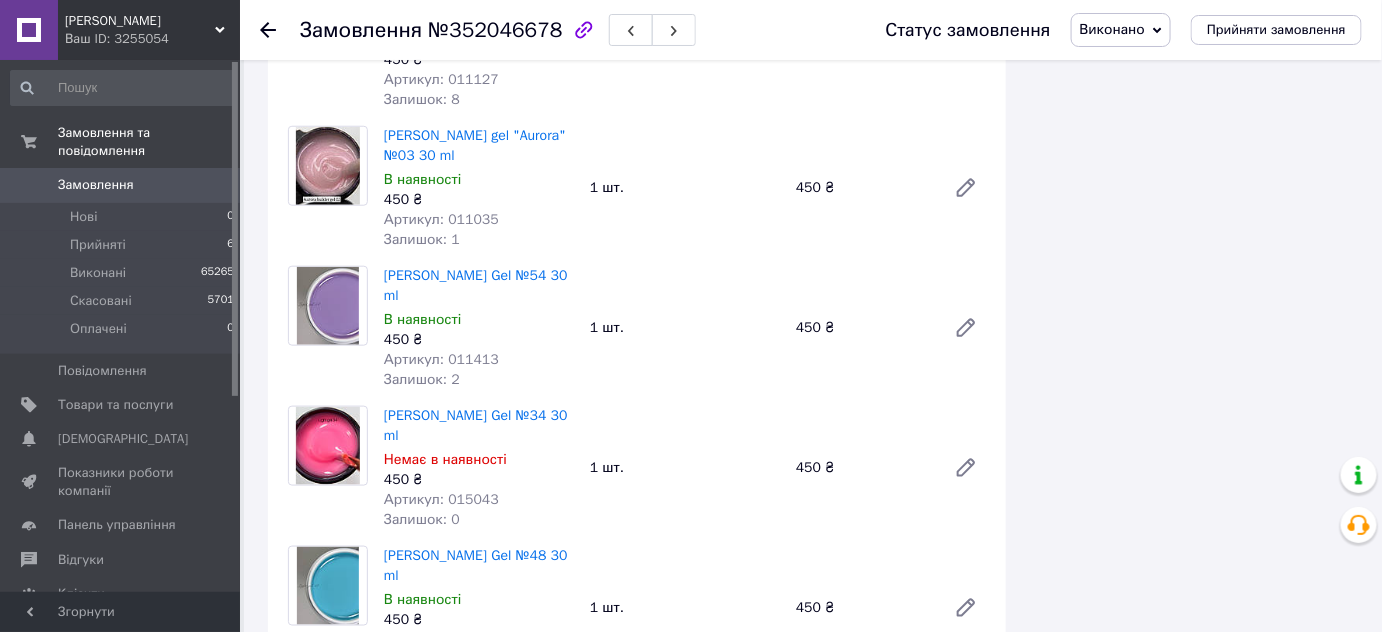 scroll, scrollTop: 90, scrollLeft: 0, axis: vertical 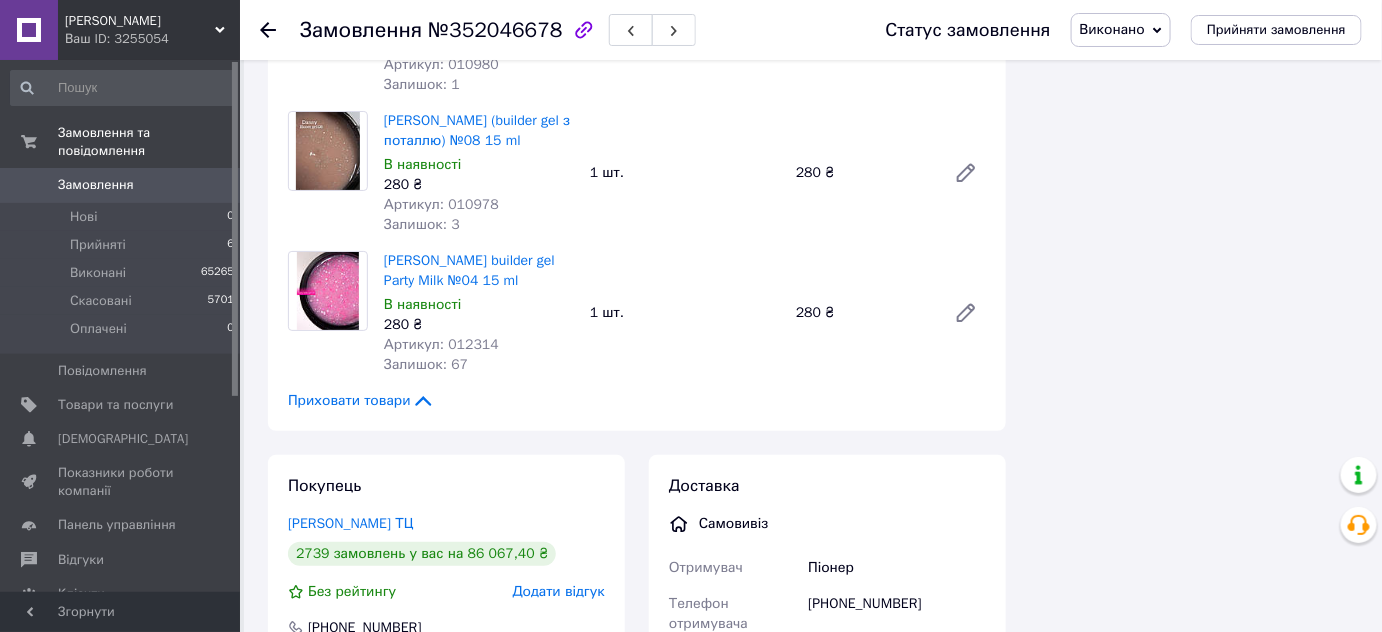 click 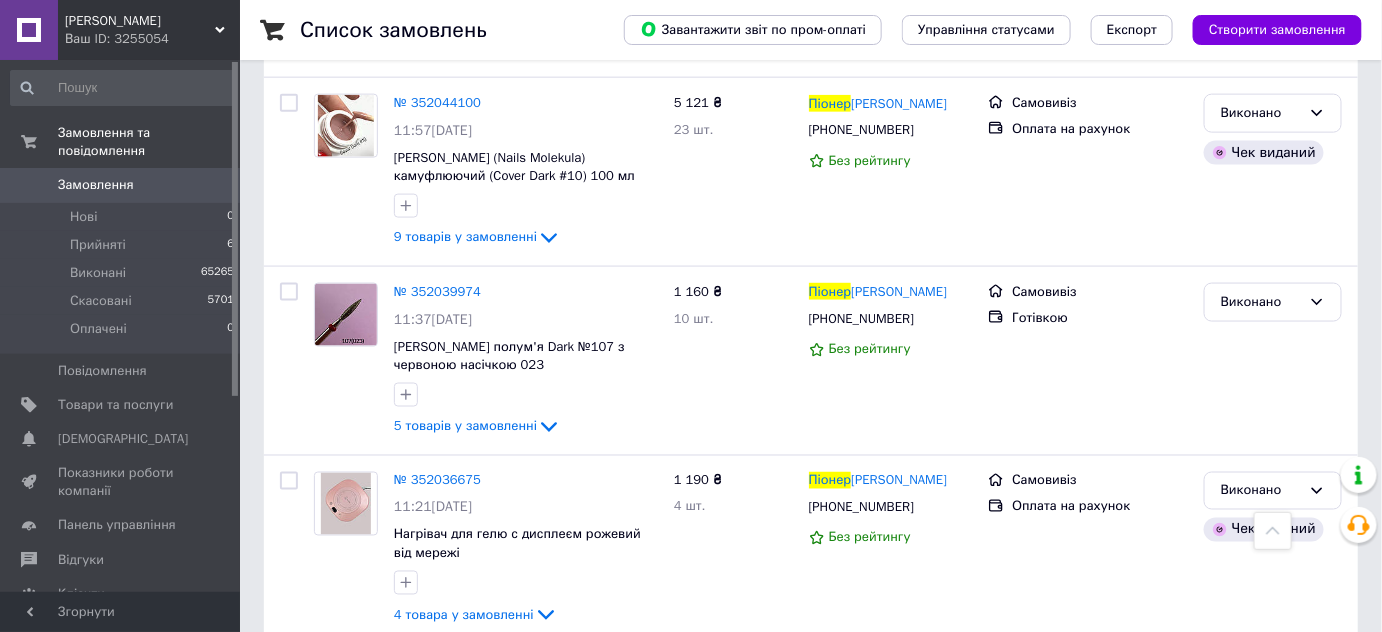 scroll, scrollTop: 727, scrollLeft: 0, axis: vertical 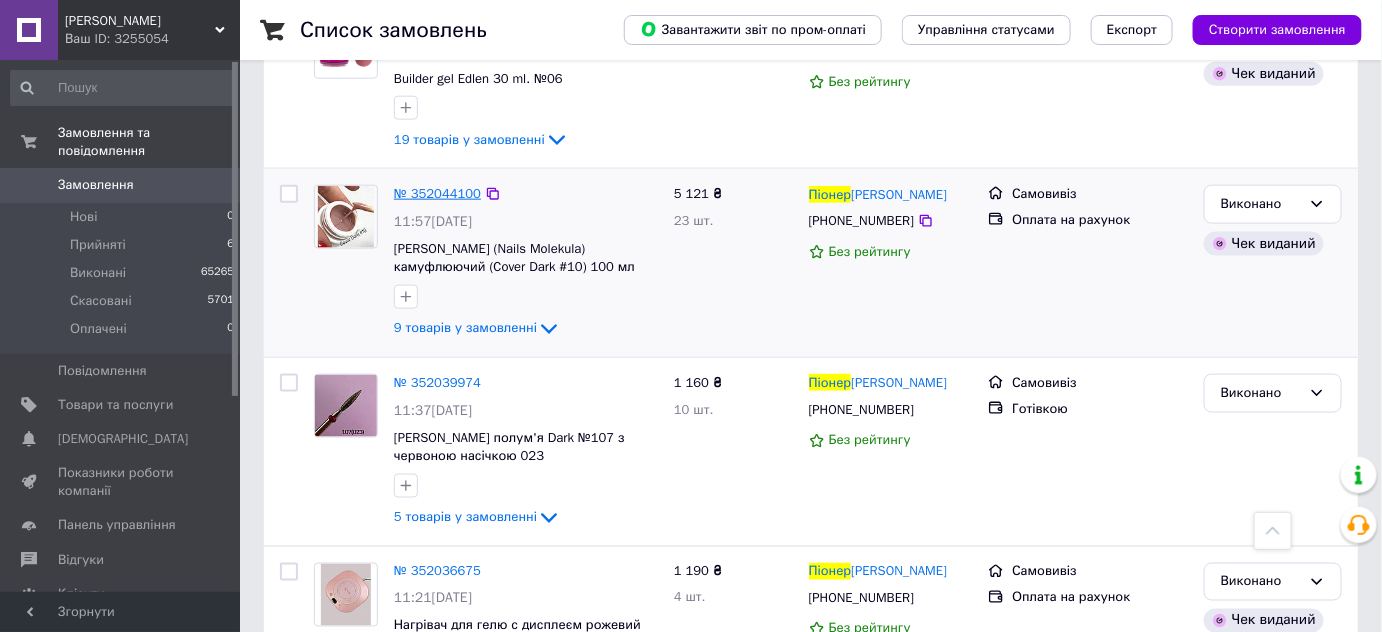 click on "№ 352044100" at bounding box center [437, 193] 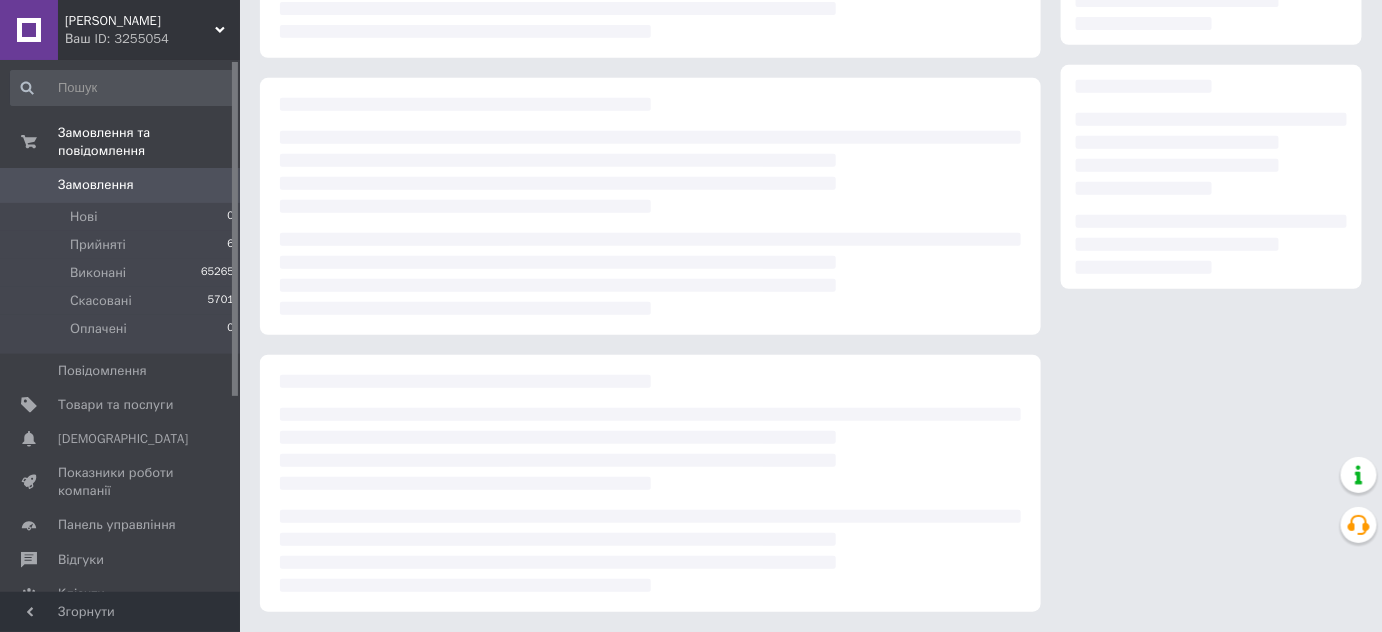 scroll, scrollTop: 727, scrollLeft: 0, axis: vertical 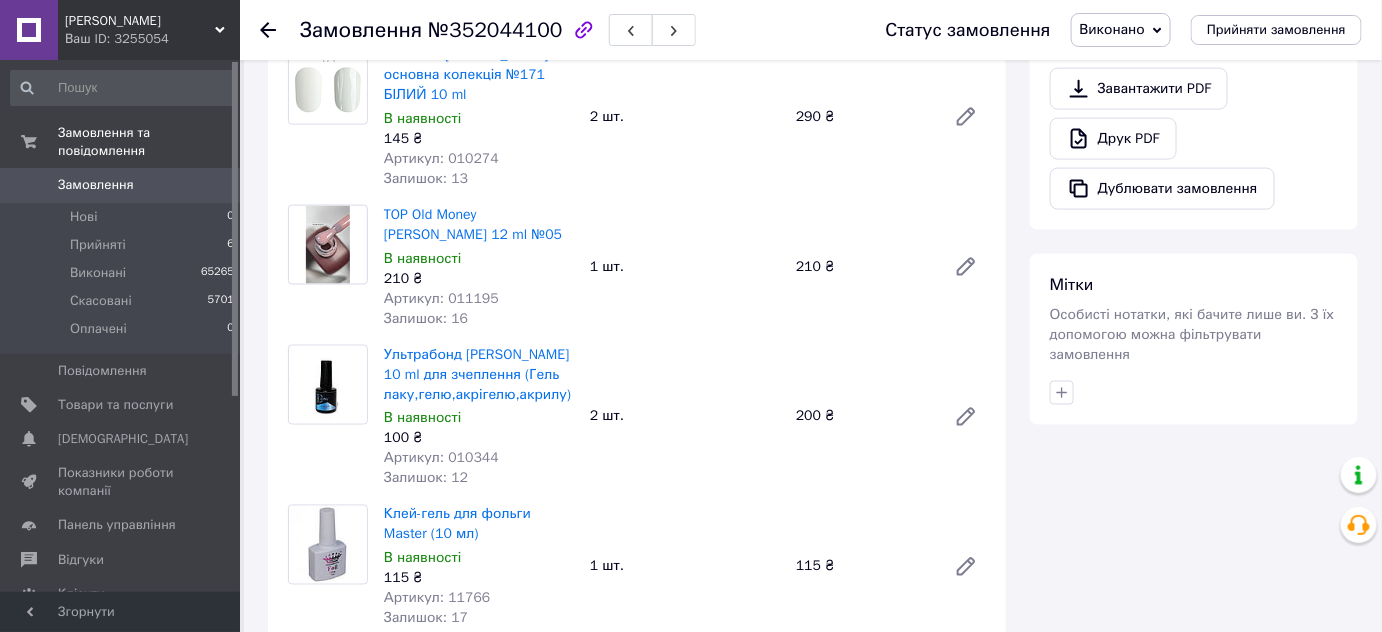 click 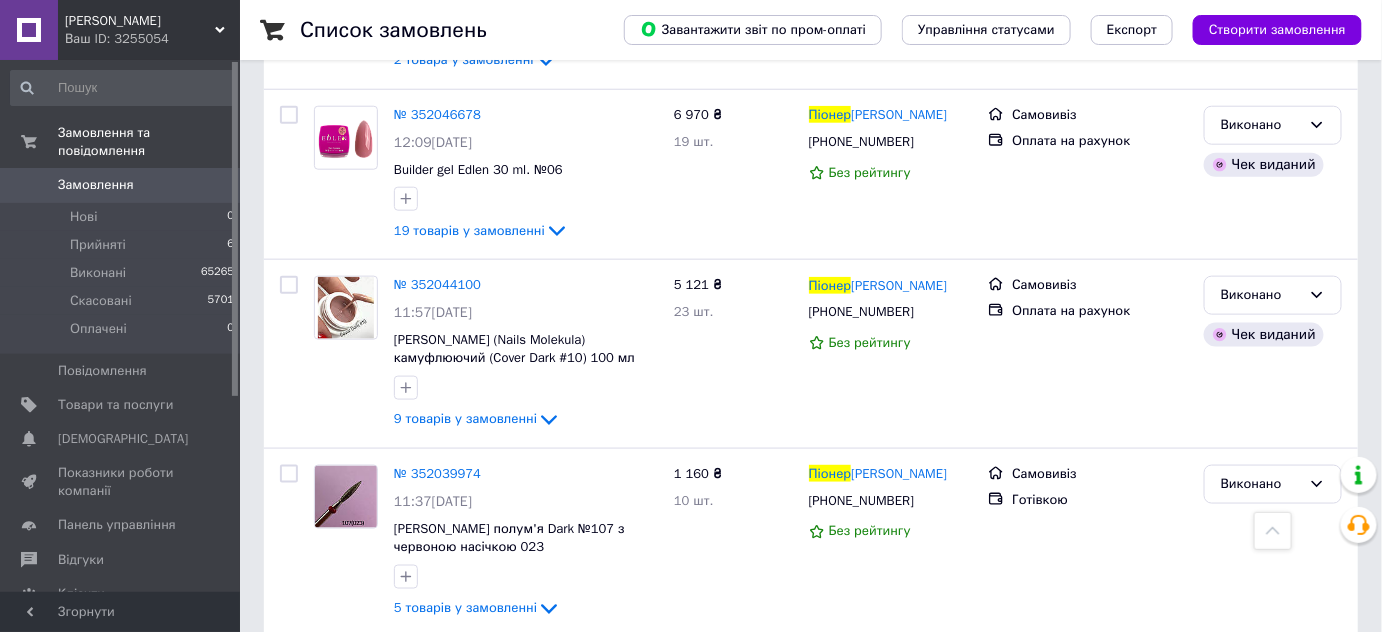 scroll, scrollTop: 727, scrollLeft: 0, axis: vertical 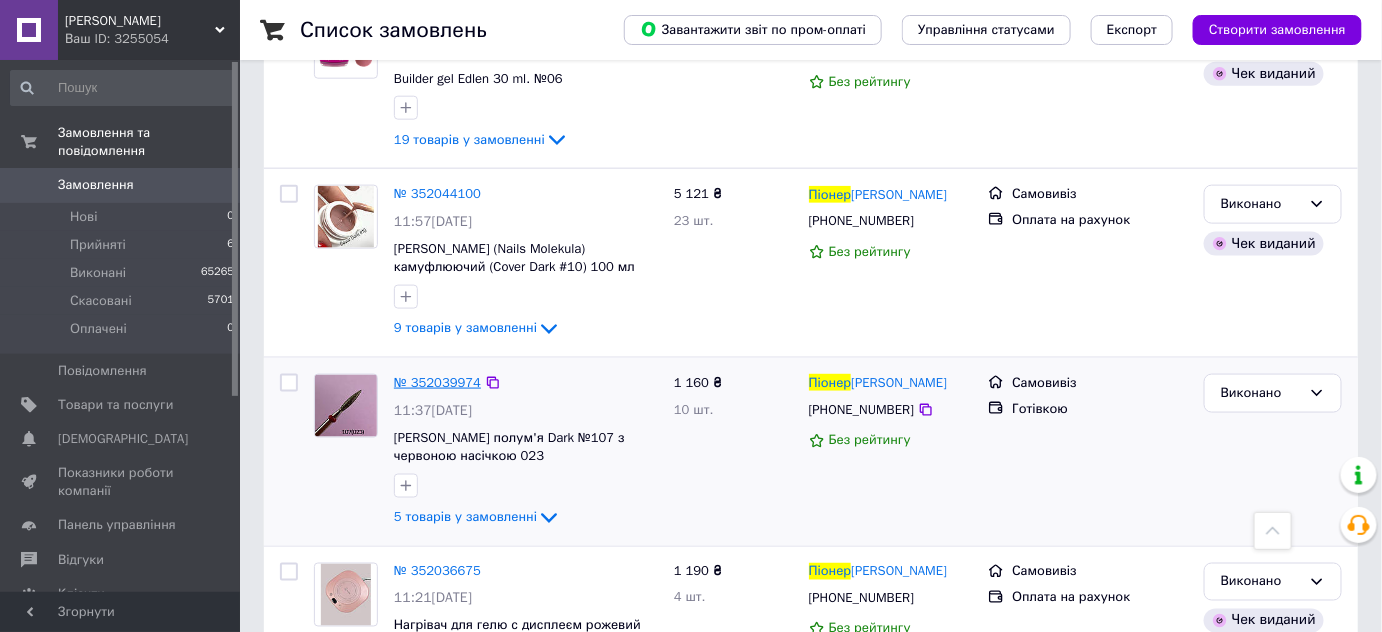 click on "№ 352039974" at bounding box center (437, 382) 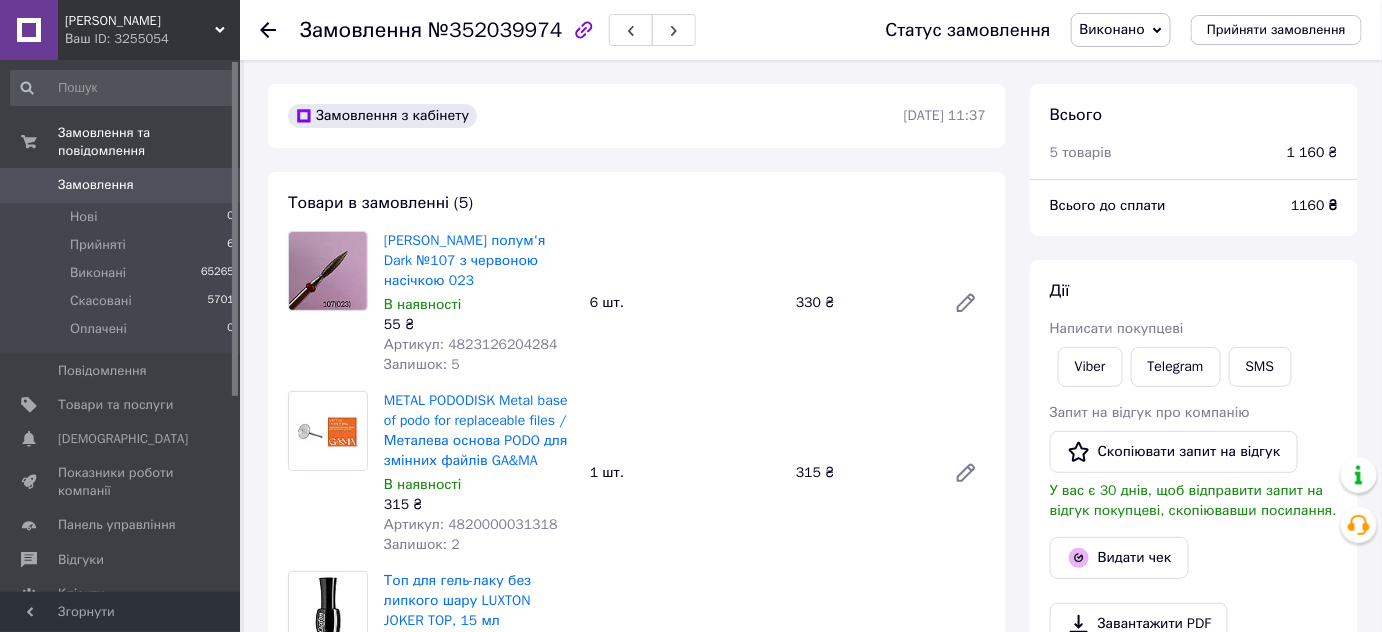 scroll, scrollTop: 0, scrollLeft: 0, axis: both 